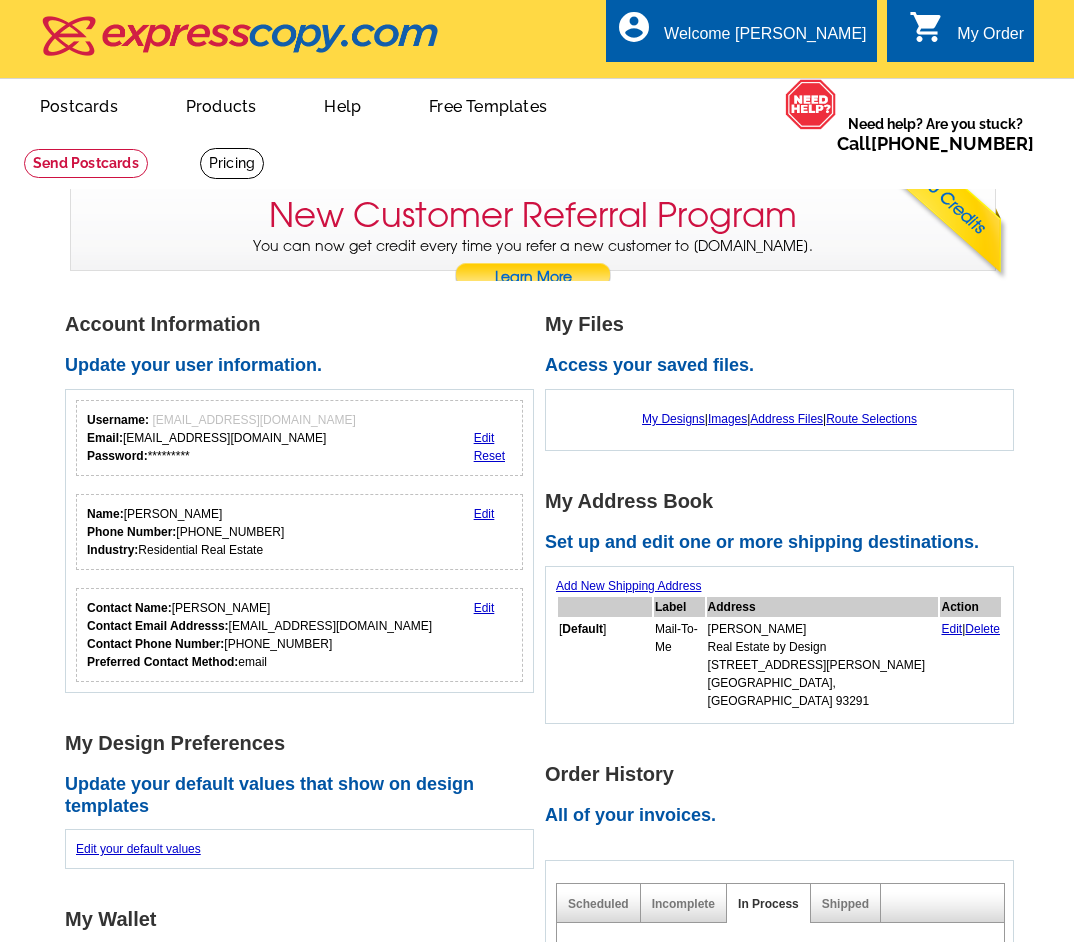 scroll, scrollTop: 0, scrollLeft: 0, axis: both 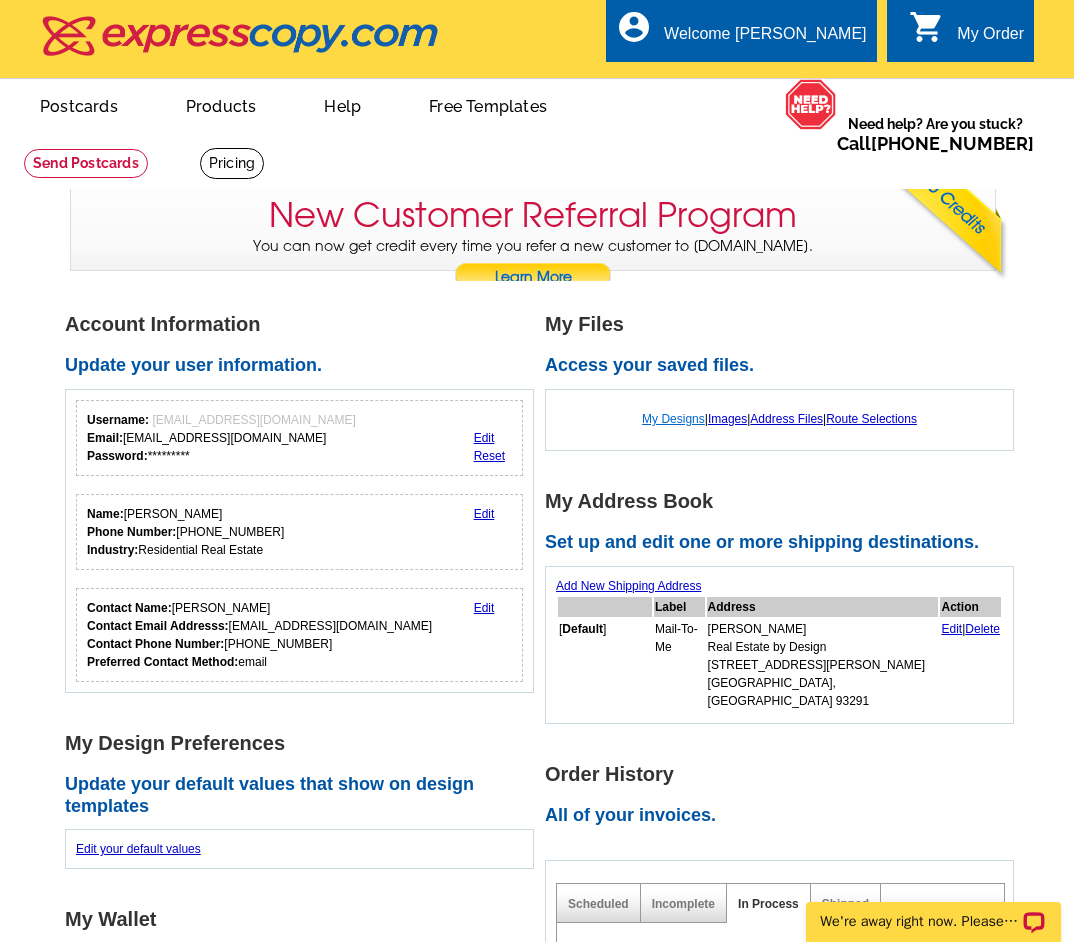 click on "My Designs" at bounding box center (673, 419) 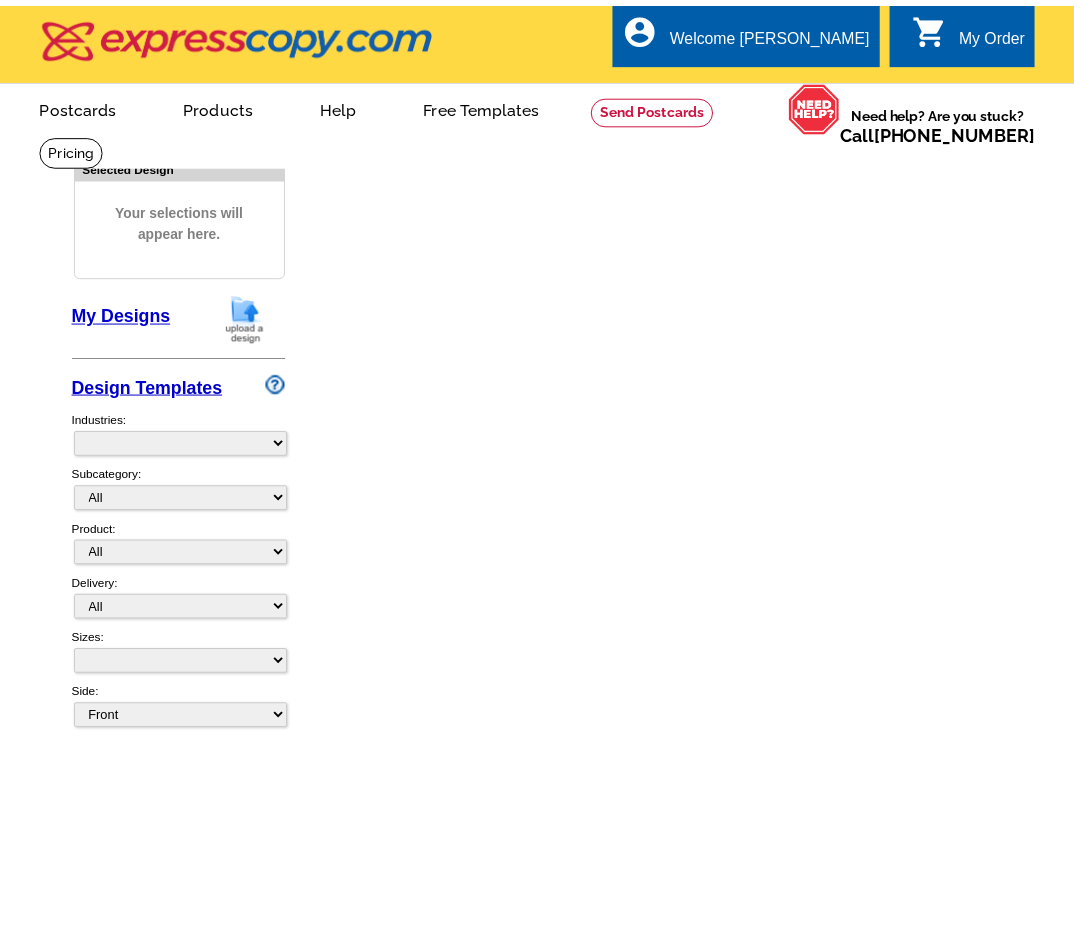 scroll, scrollTop: 0, scrollLeft: 0, axis: both 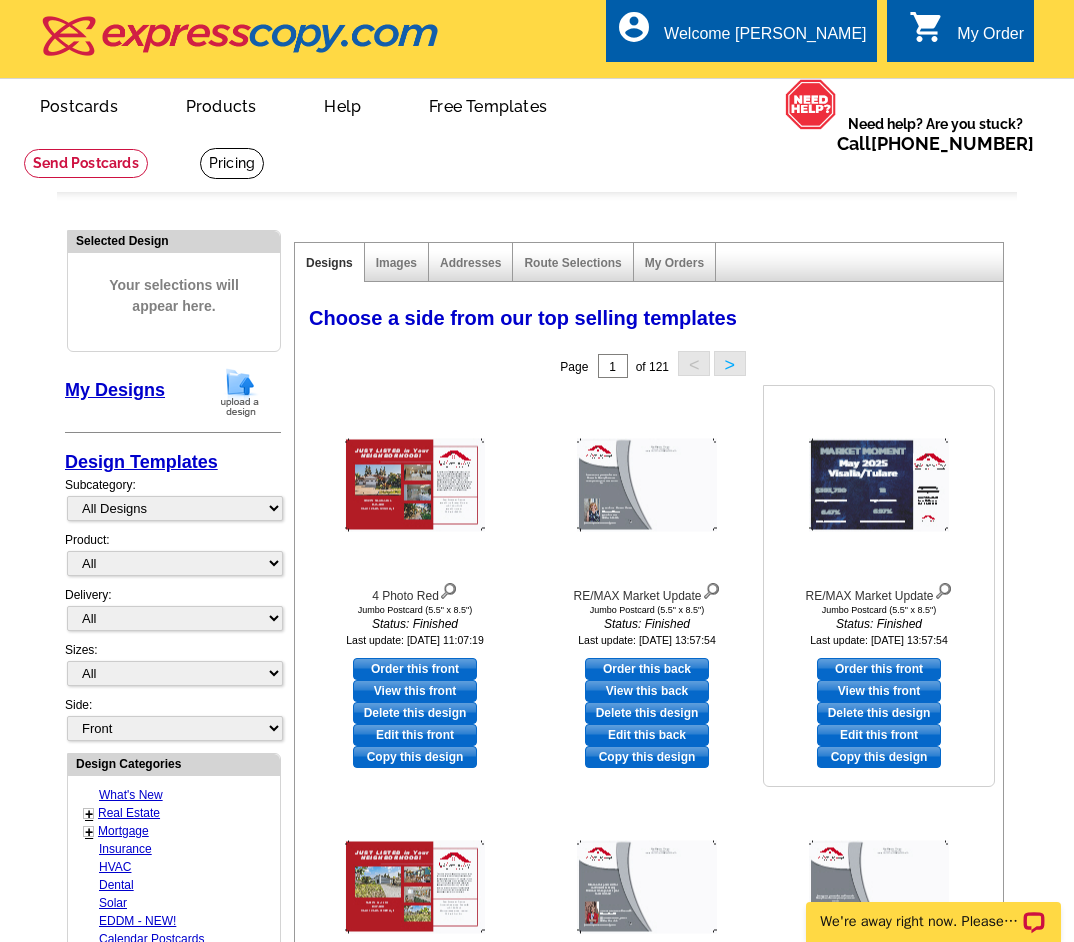 click at bounding box center [879, 485] 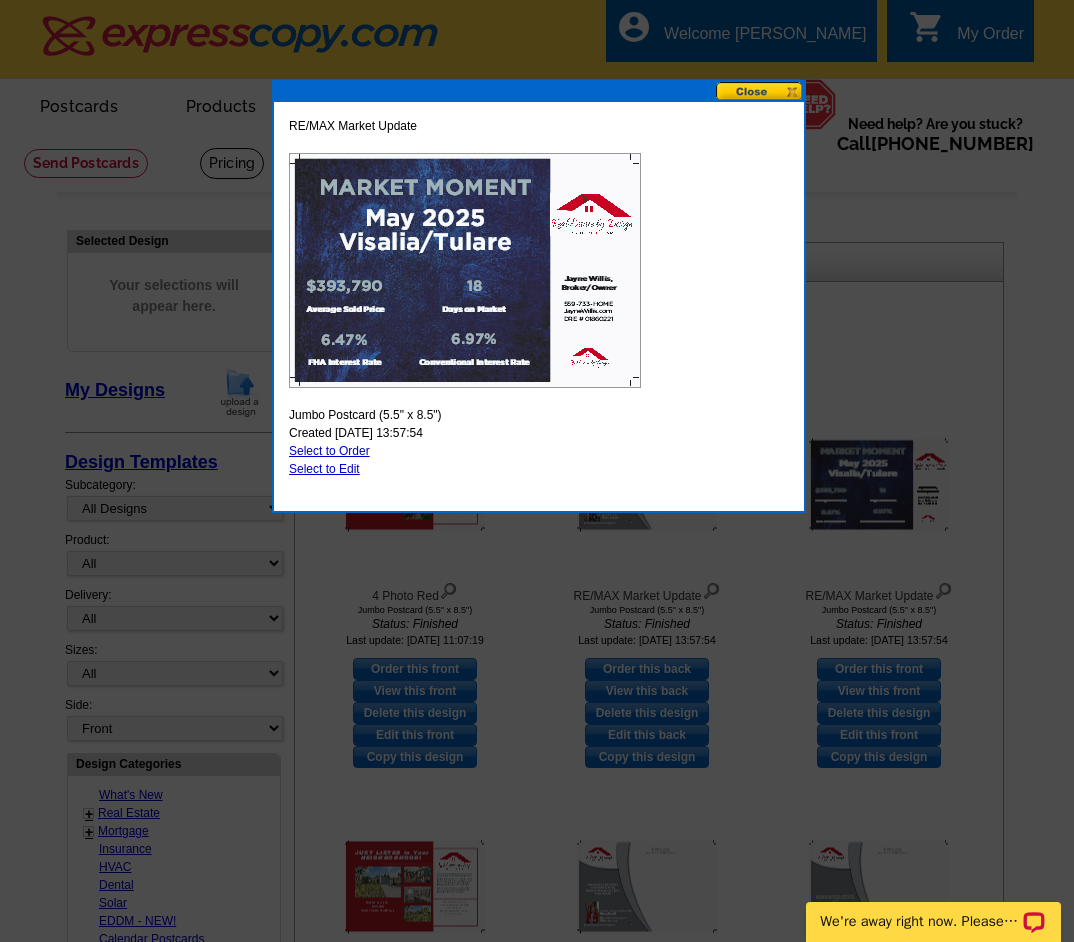 click on "Select to Order" at bounding box center [329, 451] 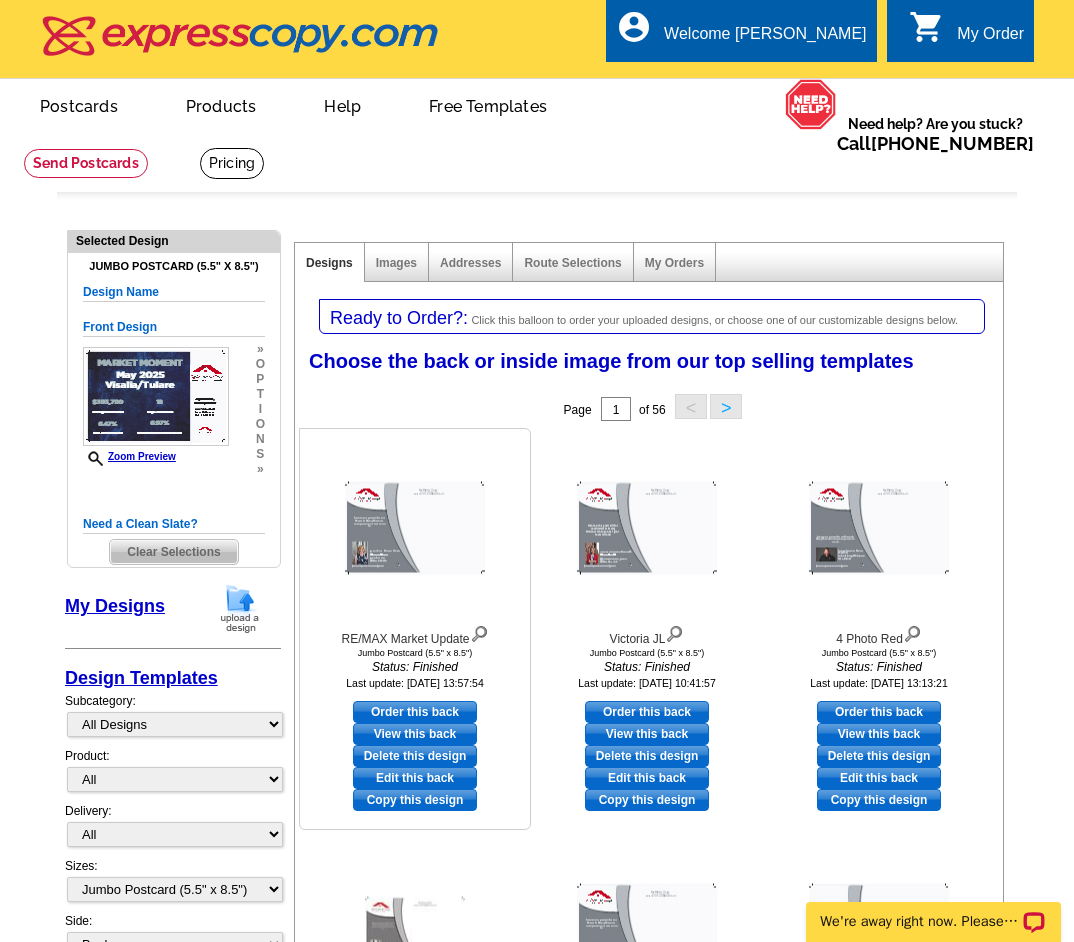 click at bounding box center [415, 528] 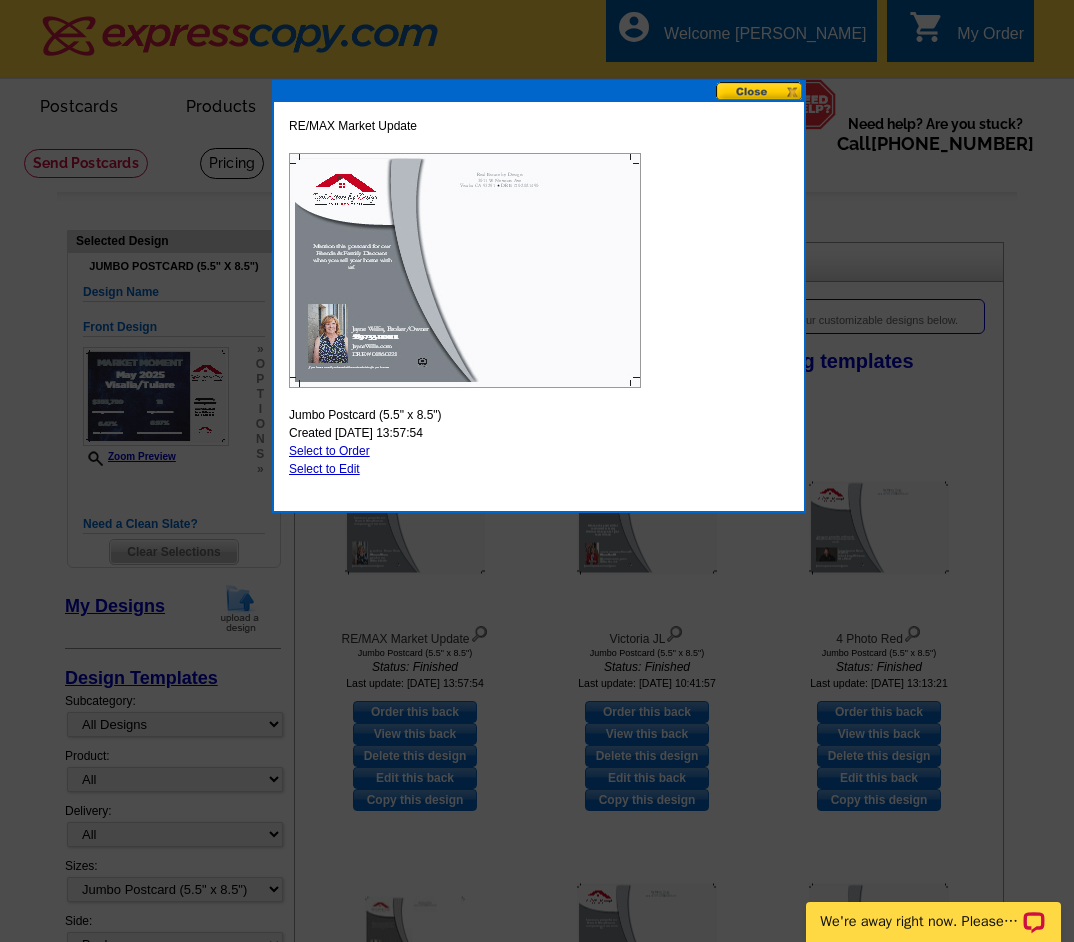 click at bounding box center (760, 91) 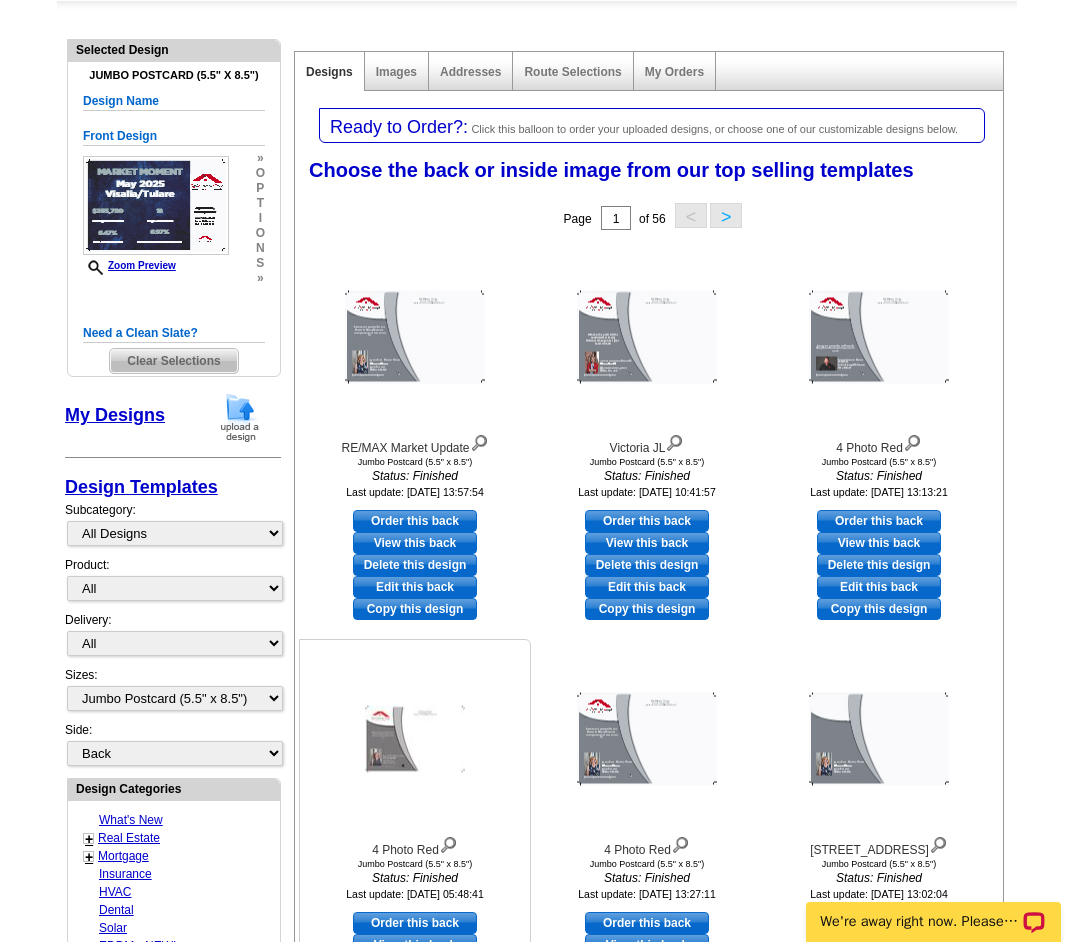 scroll, scrollTop: 200, scrollLeft: 0, axis: vertical 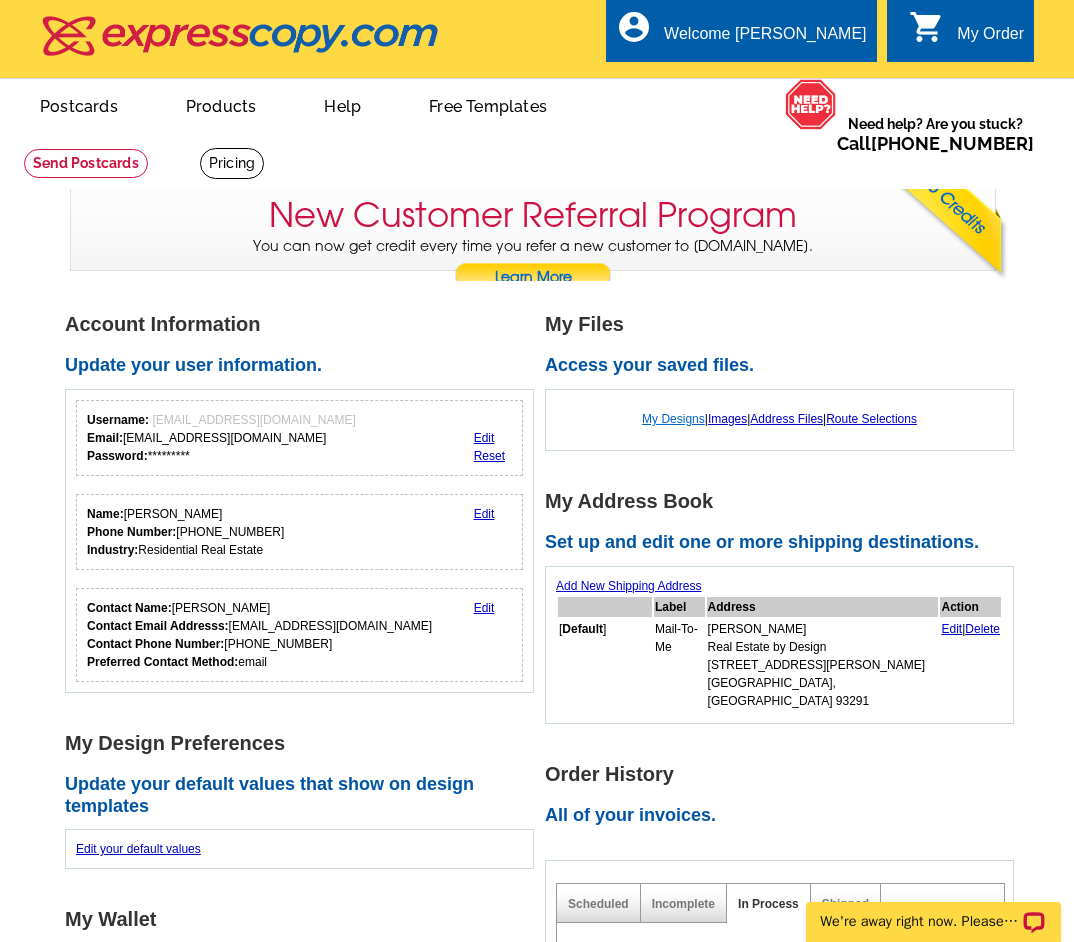 click on "My Designs" at bounding box center [673, 419] 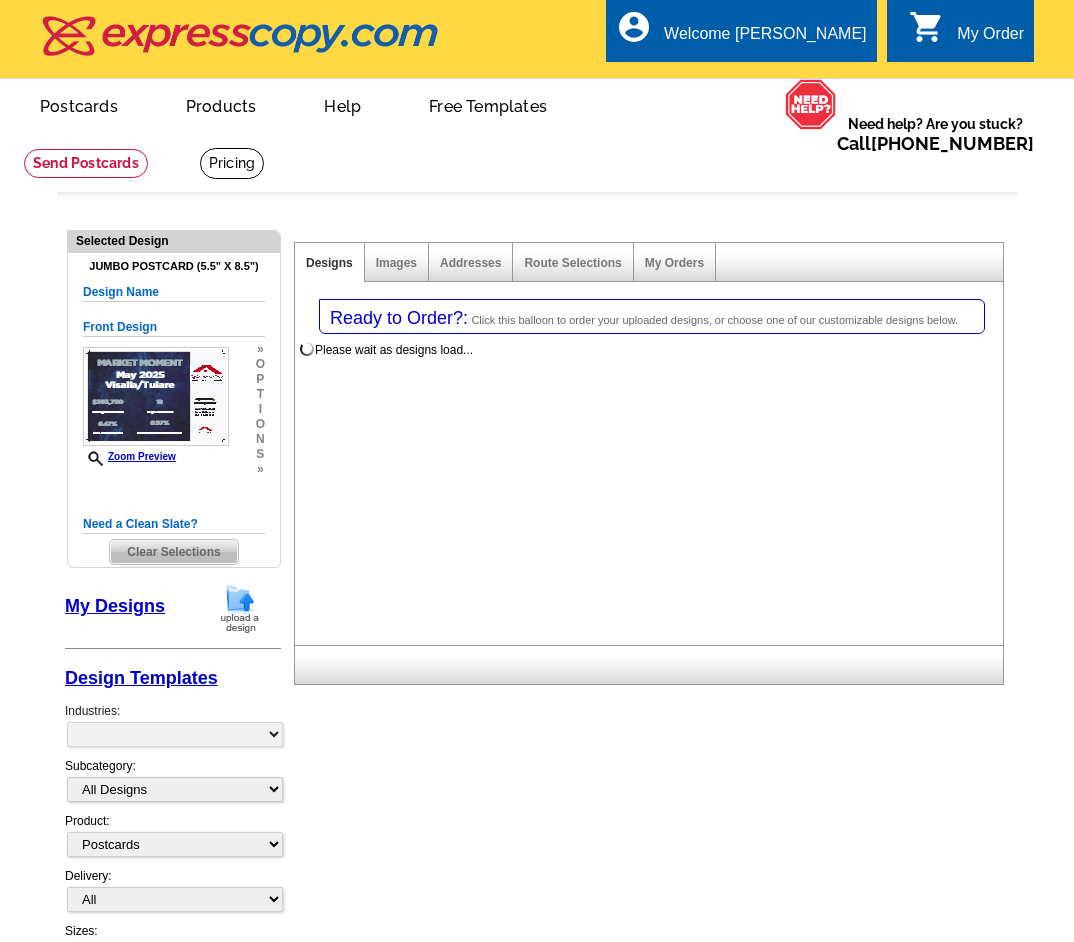select on "1" 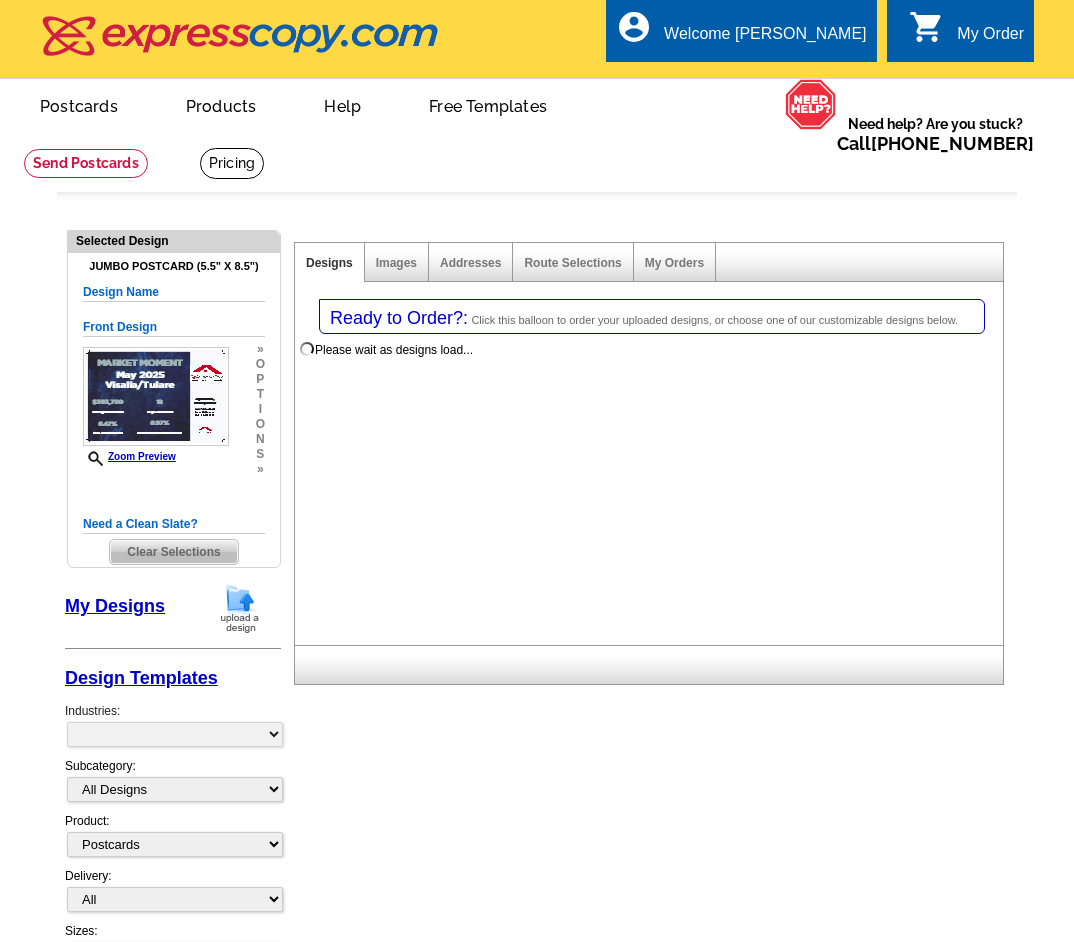 select on "2" 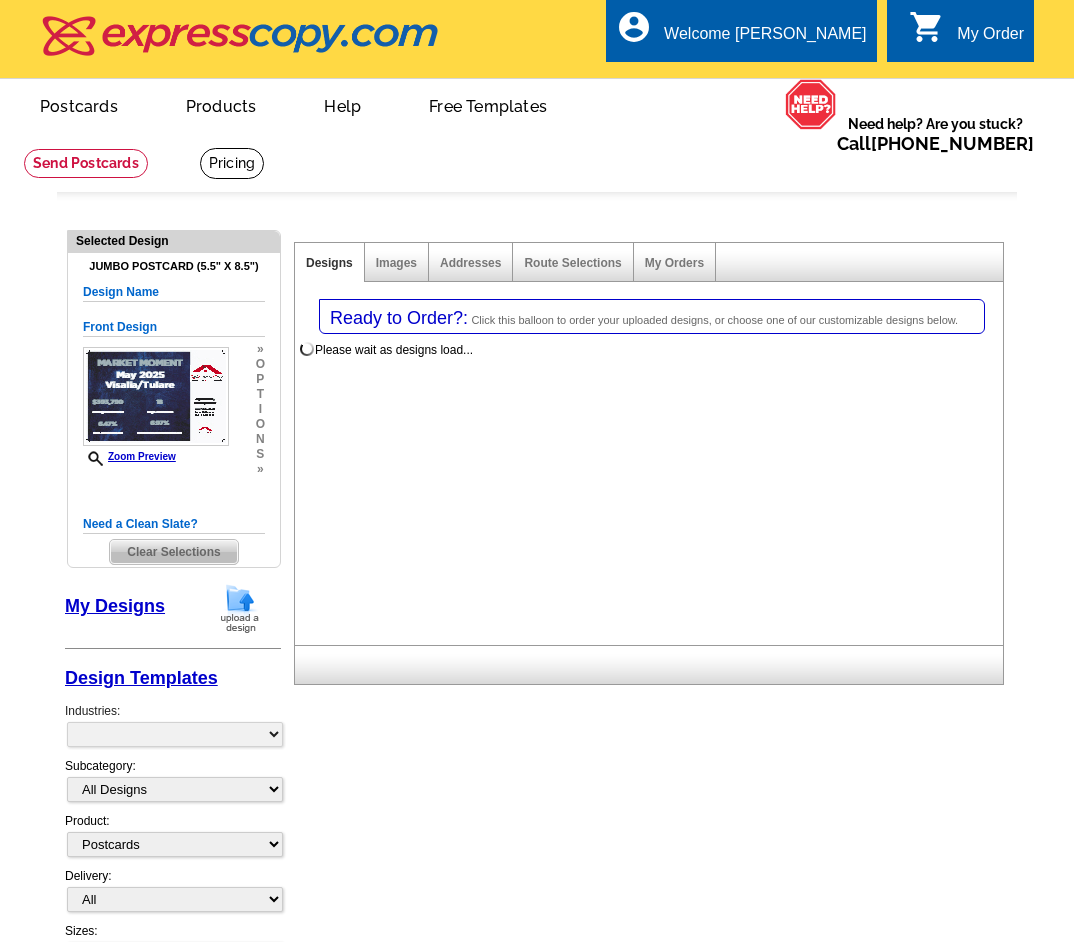 scroll, scrollTop: 0, scrollLeft: 0, axis: both 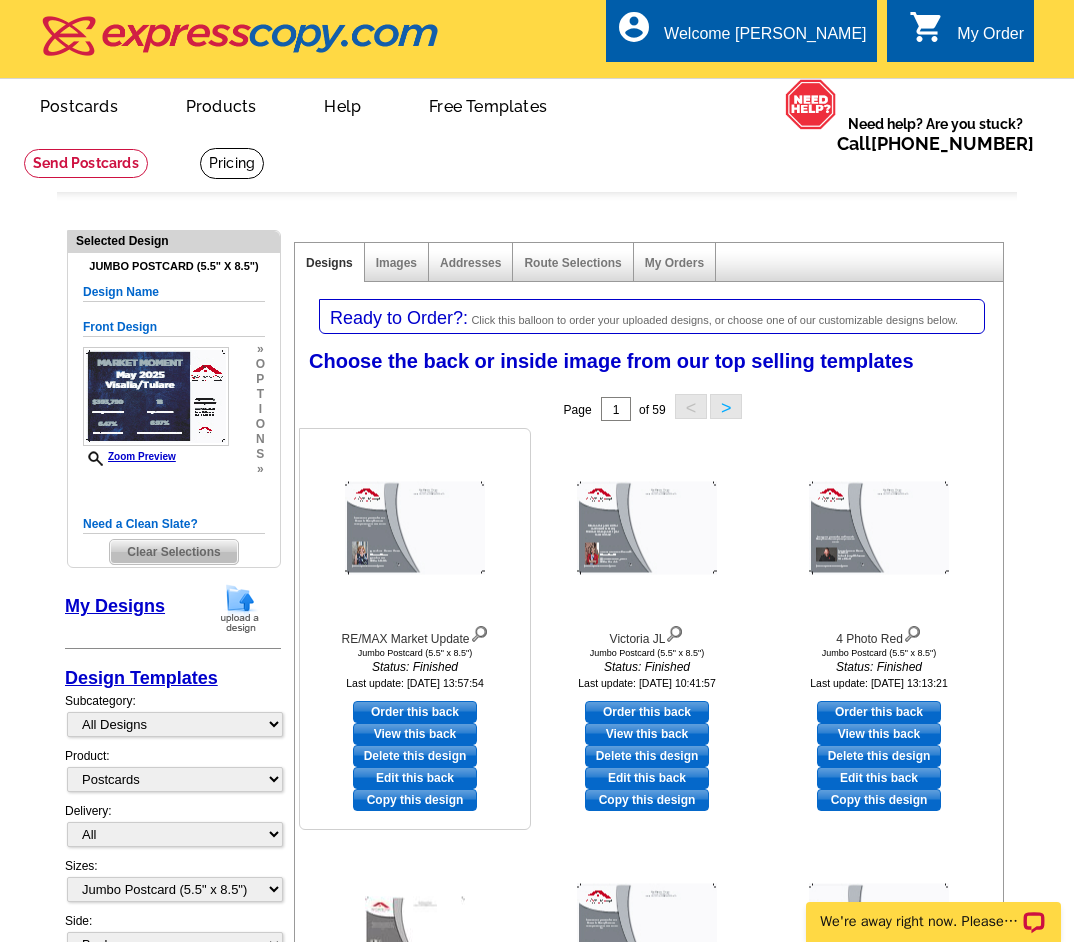 click on "Order this back" at bounding box center (415, 712) 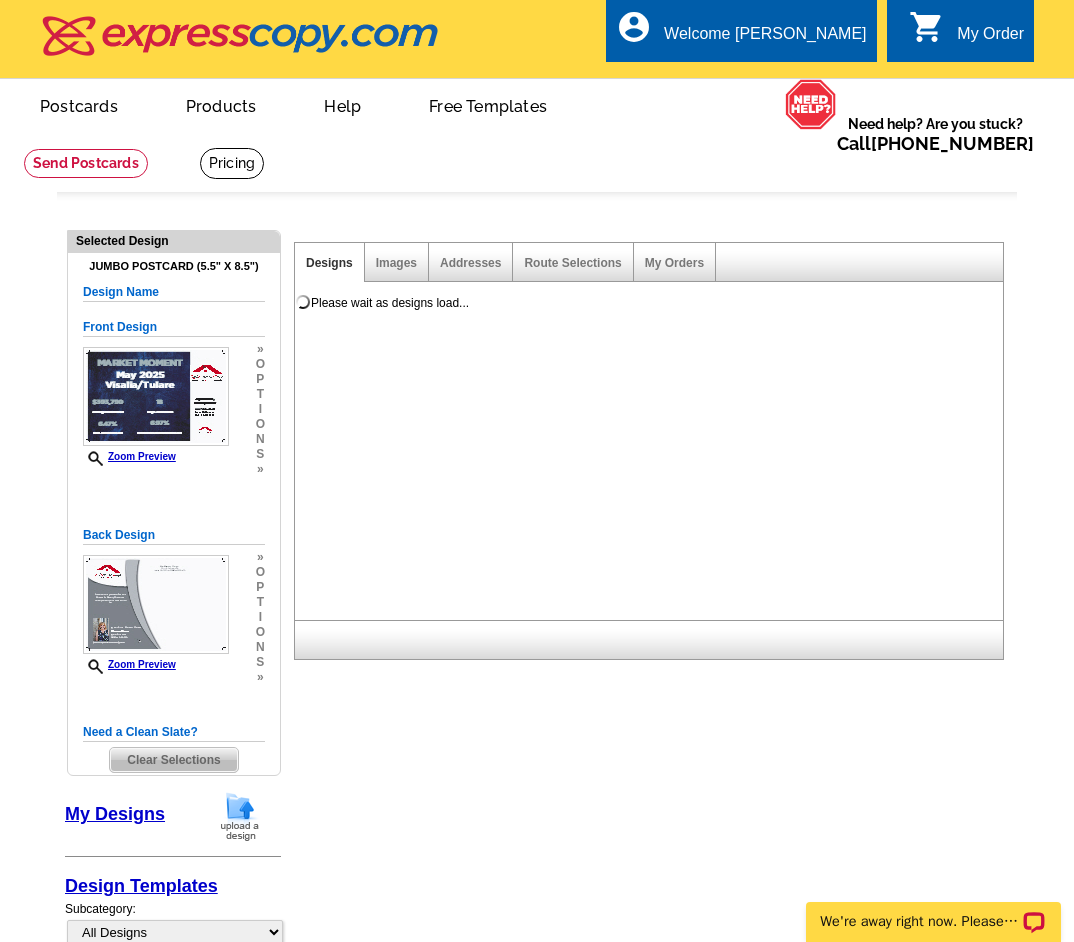 scroll, scrollTop: 0, scrollLeft: 0, axis: both 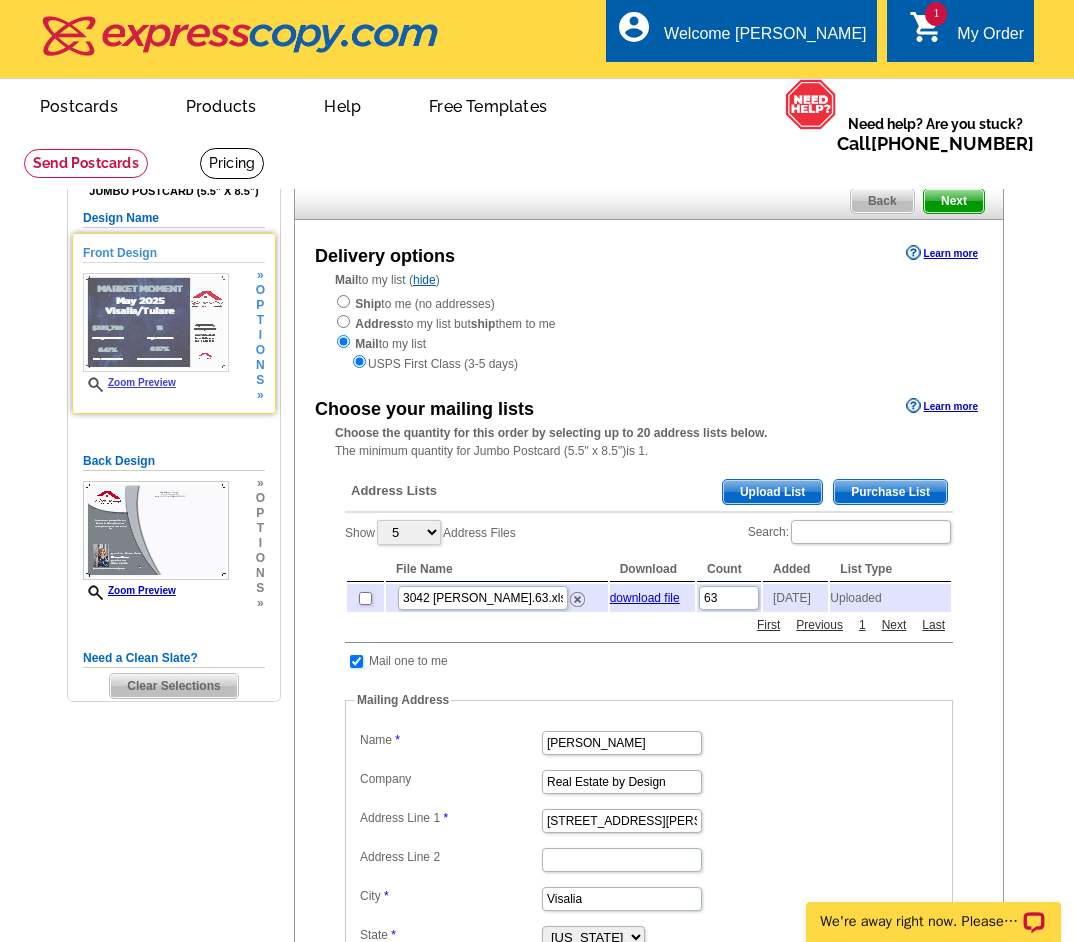 click on "Front Design" at bounding box center [174, 253] 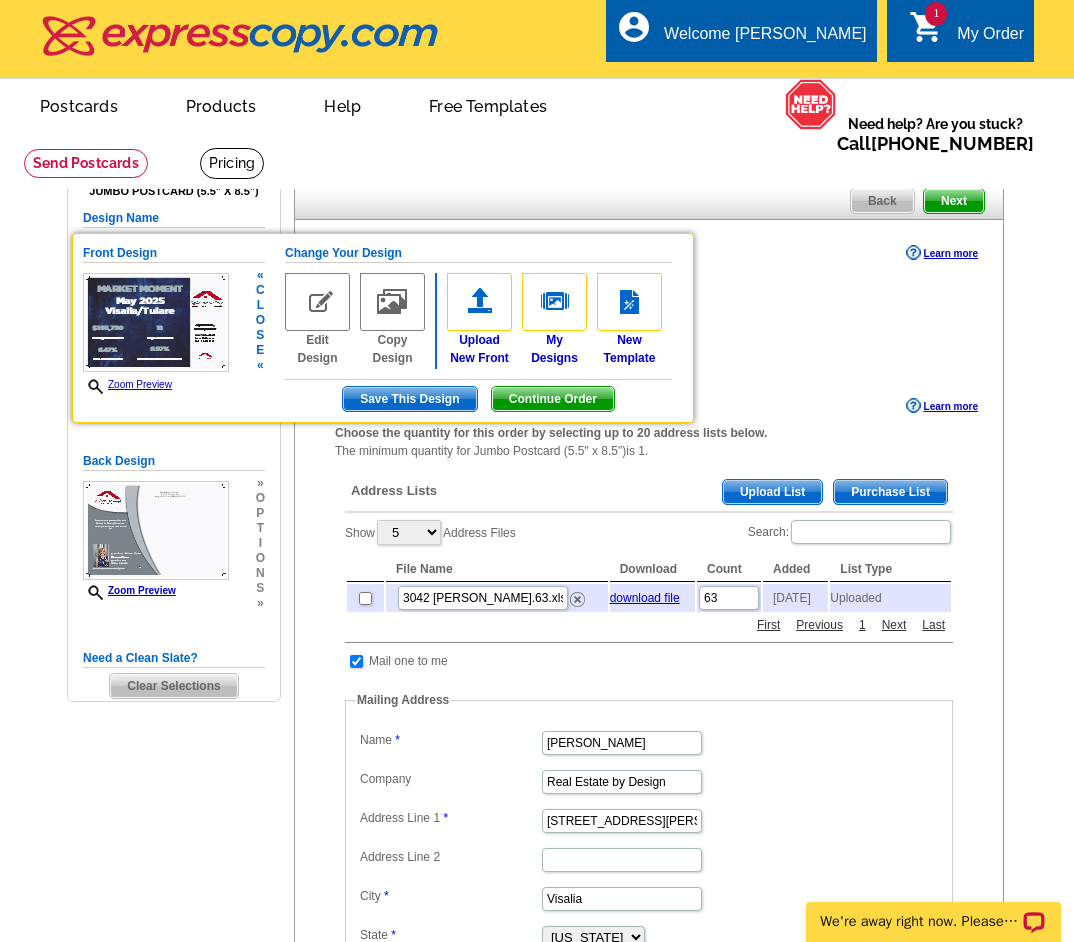click on "Edit Design" at bounding box center [317, 320] 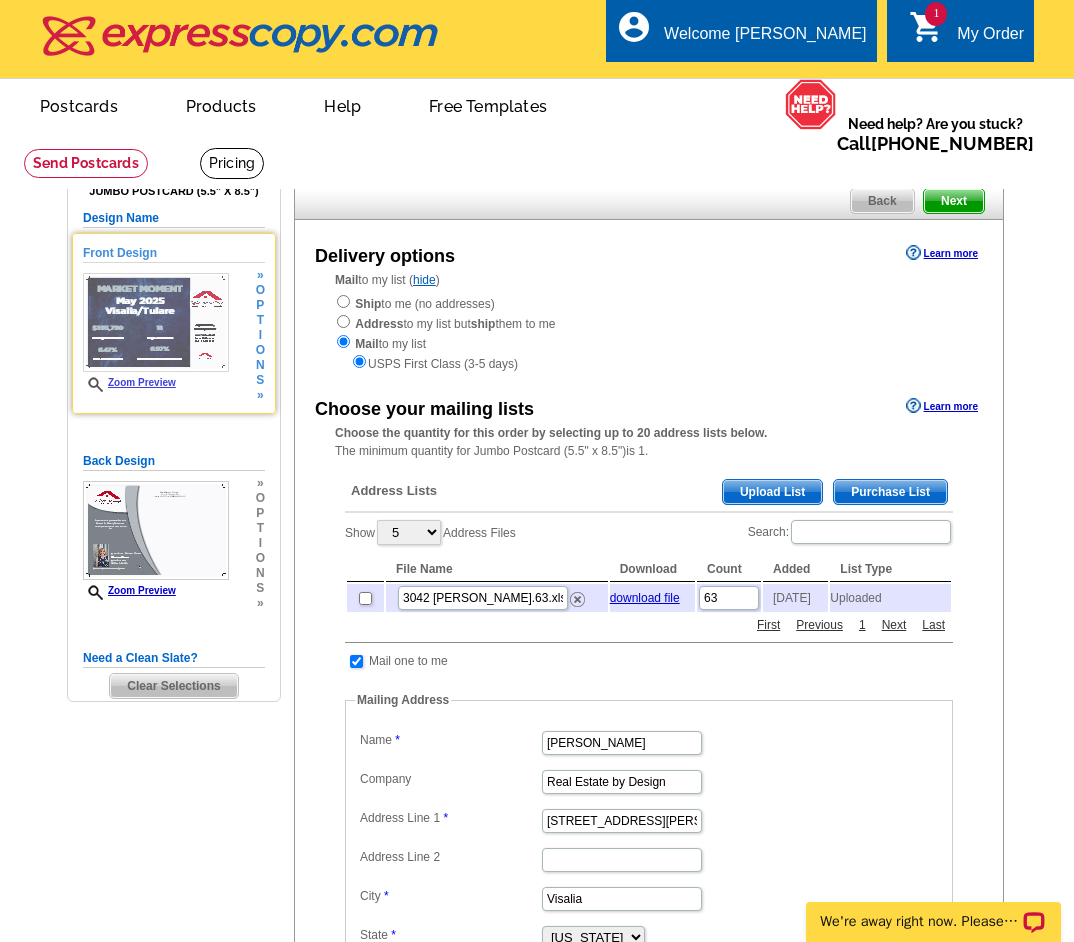 click on "Front Design" at bounding box center [174, 253] 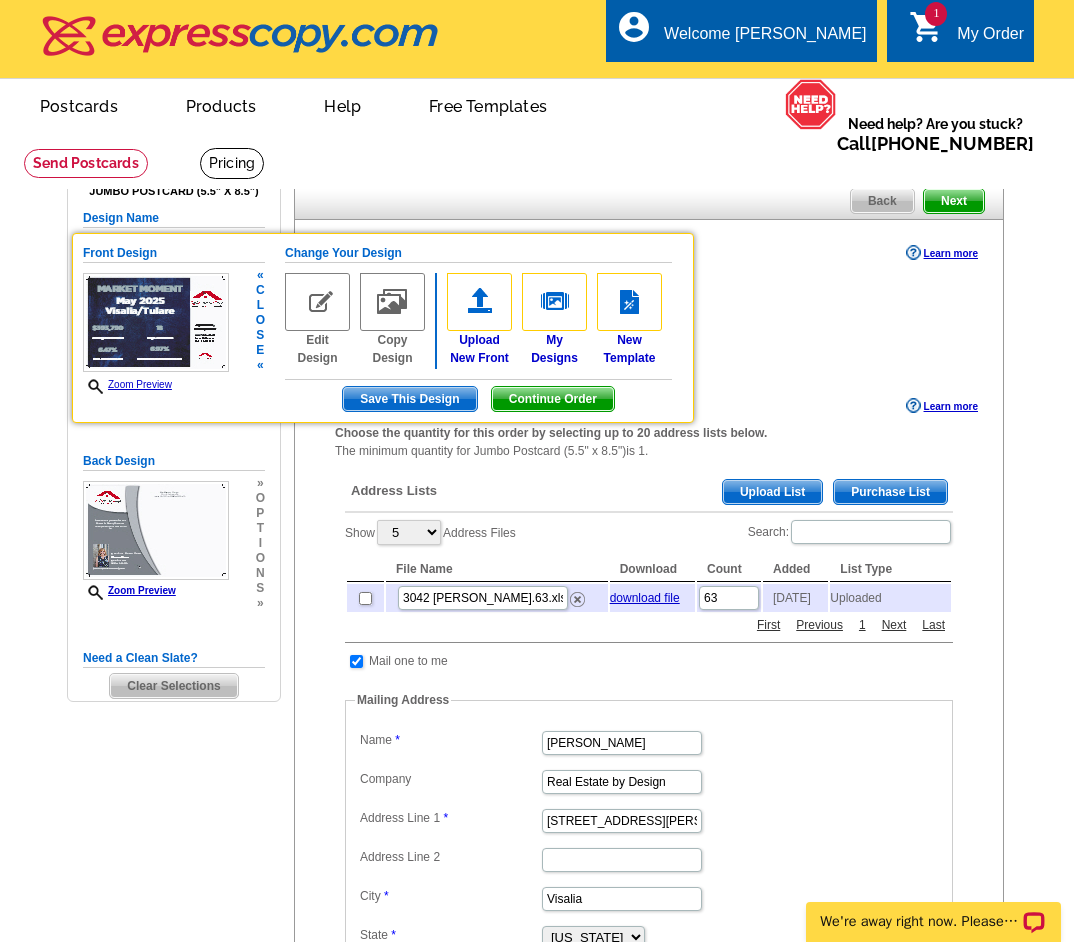 click at bounding box center (317, 302) 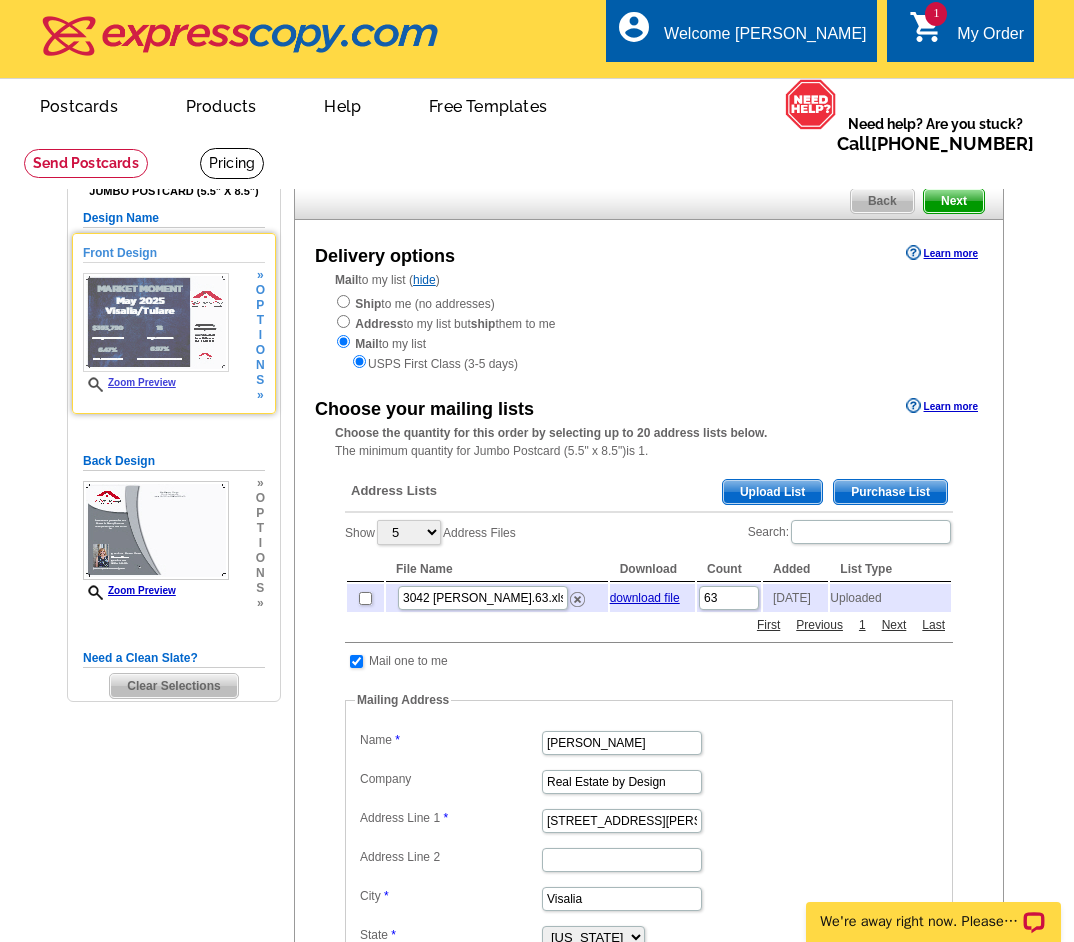 click on "Front Design" at bounding box center (174, 253) 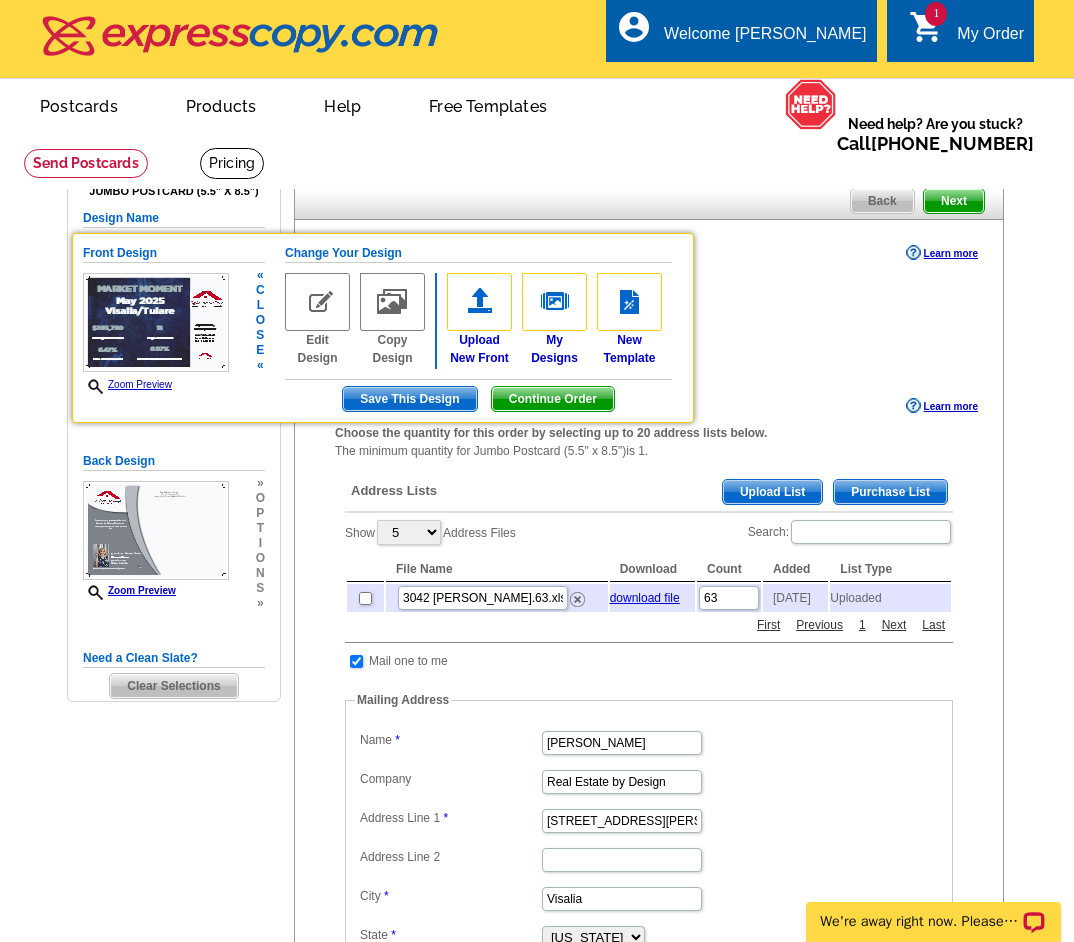 click at bounding box center [156, 322] 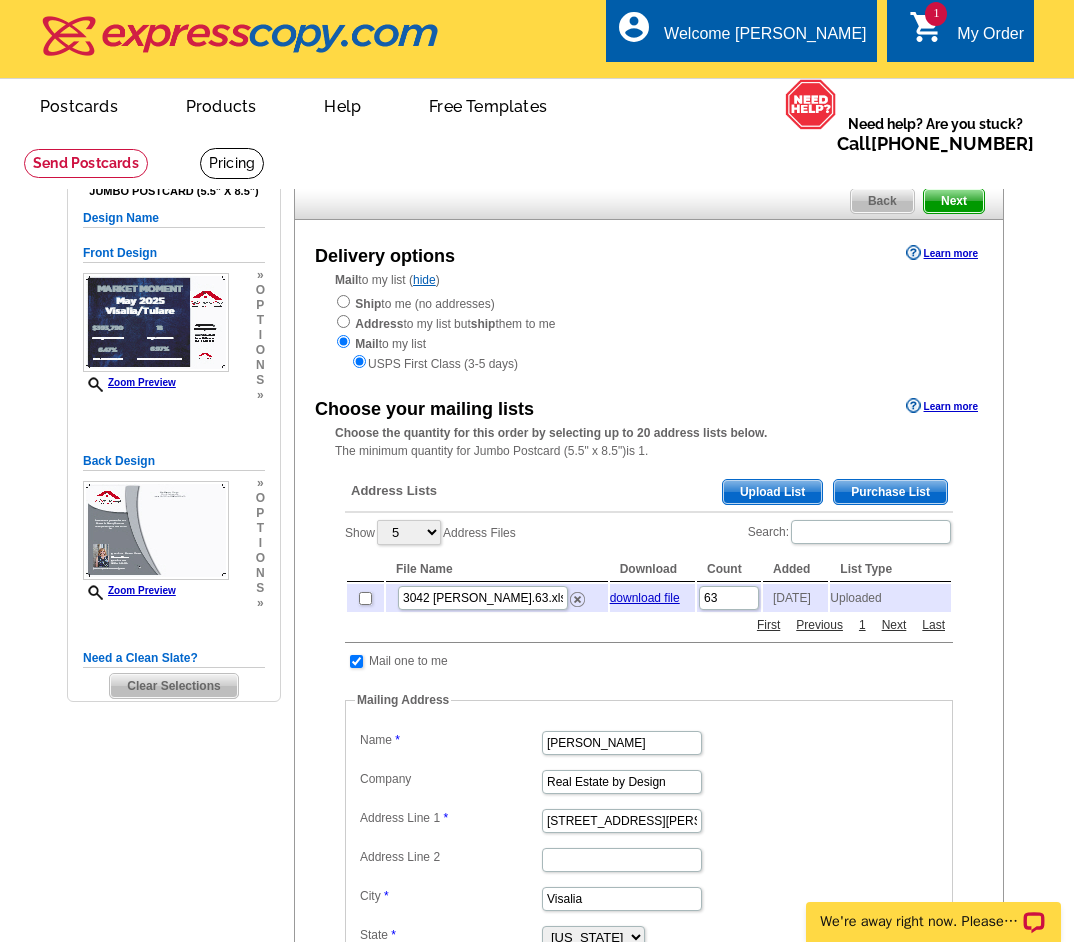 click on "shopping_cart" at bounding box center (927, 27) 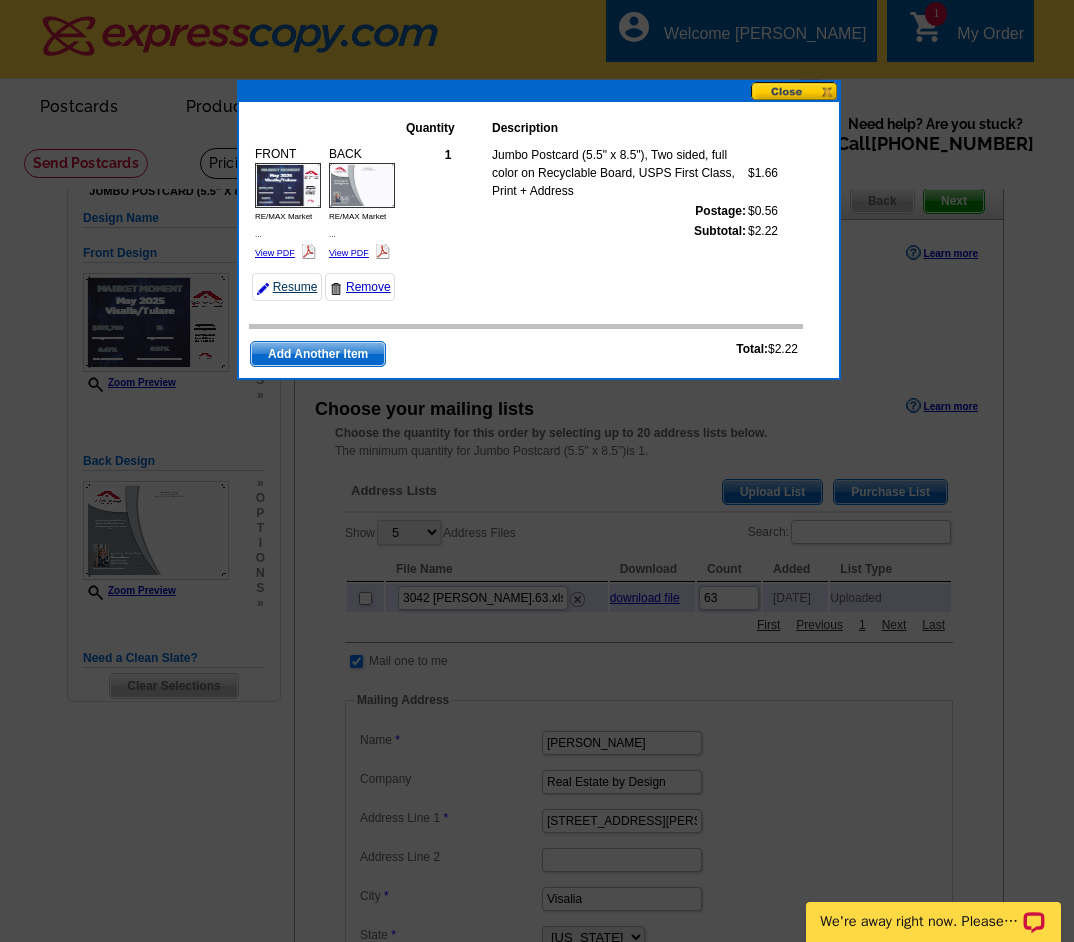 click on "Resume" at bounding box center (287, 287) 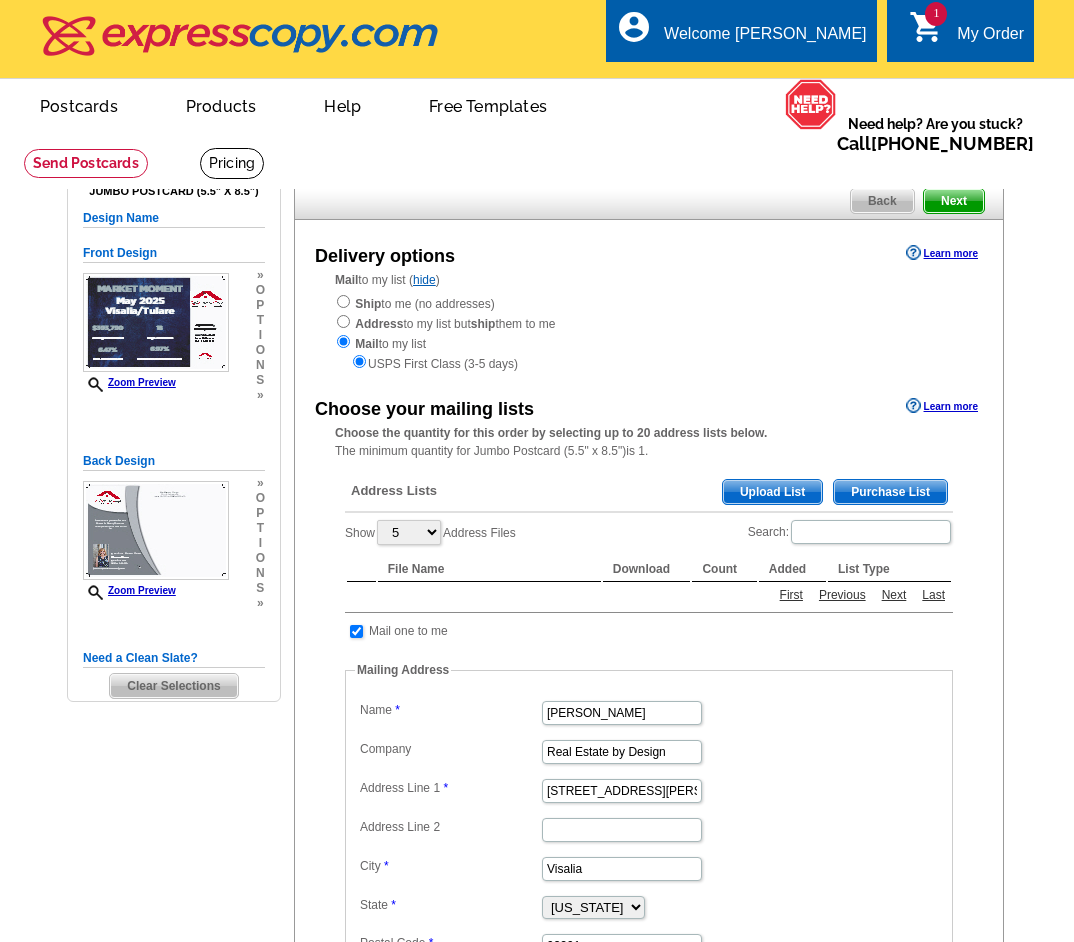 scroll, scrollTop: 0, scrollLeft: 0, axis: both 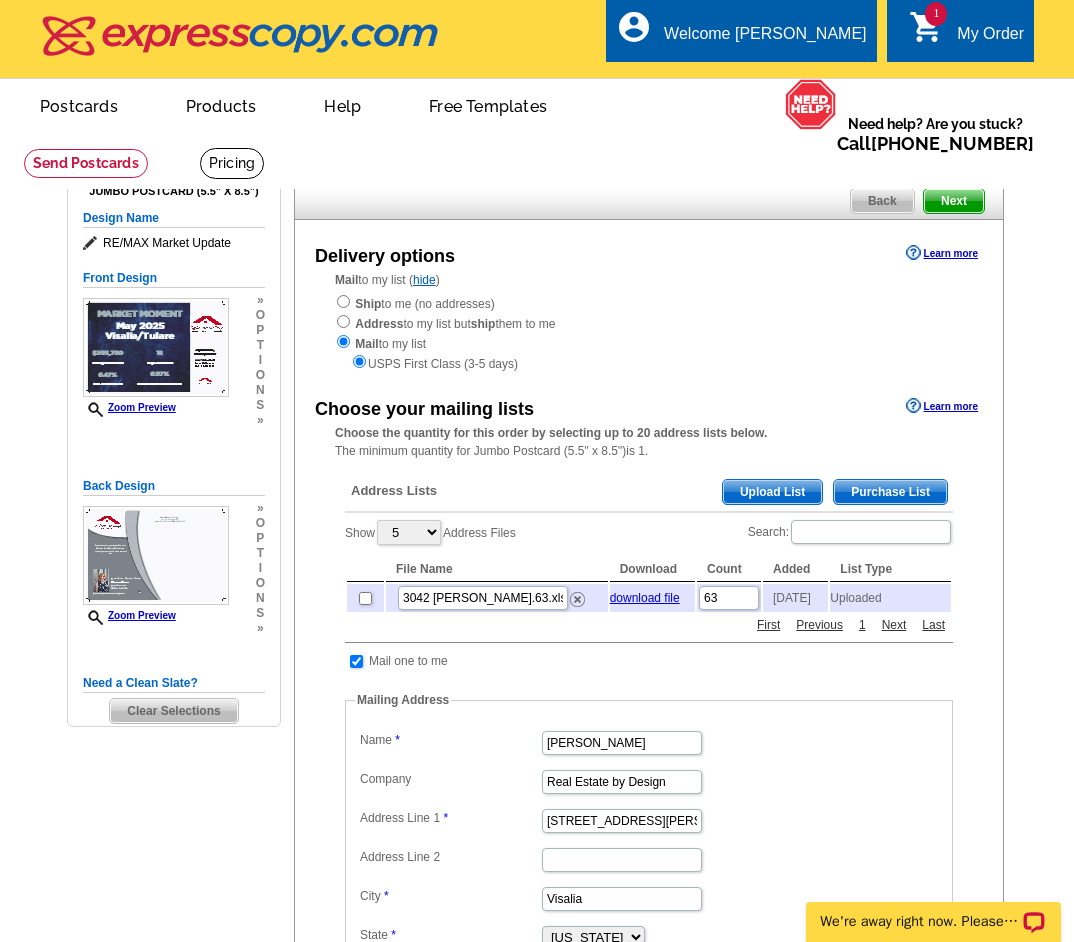 click on "Back" at bounding box center (882, 201) 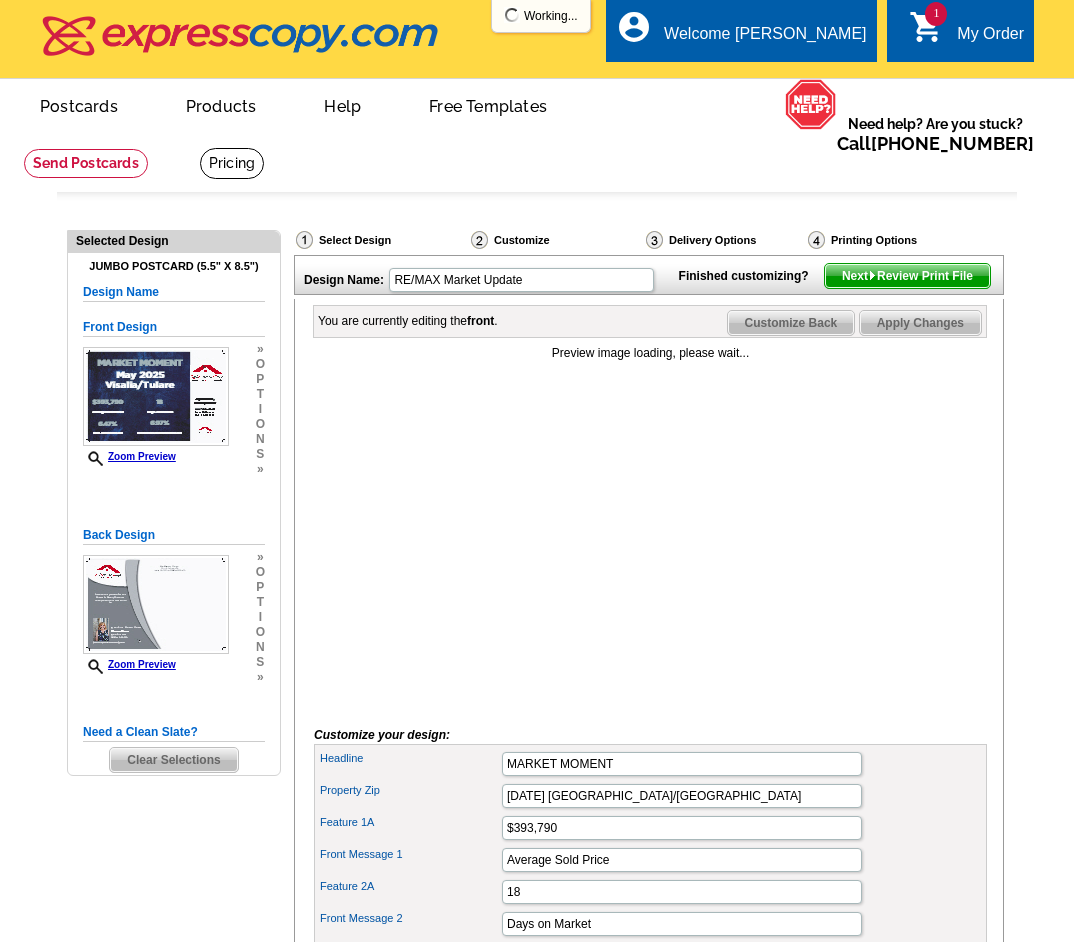 scroll, scrollTop: 0, scrollLeft: 0, axis: both 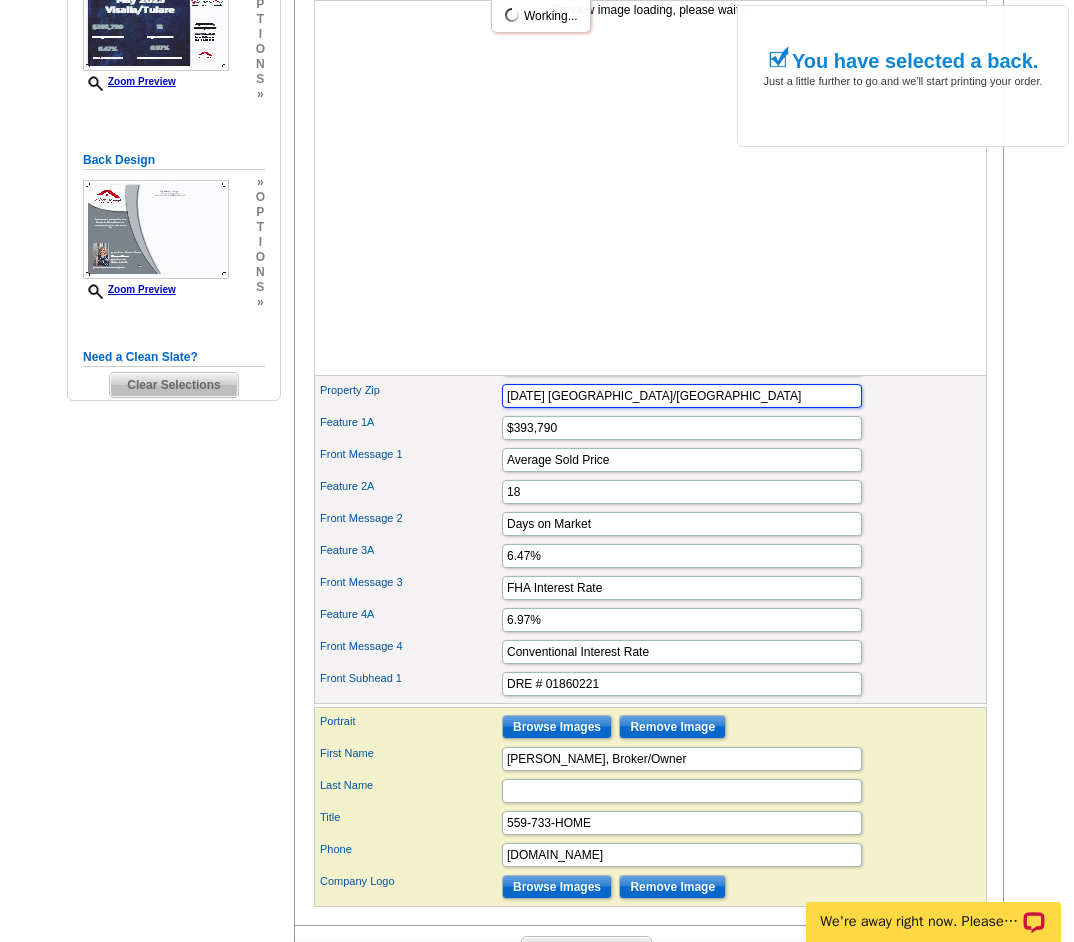 click on "[DATE] [GEOGRAPHIC_DATA]/[GEOGRAPHIC_DATA]" at bounding box center (682, 396) 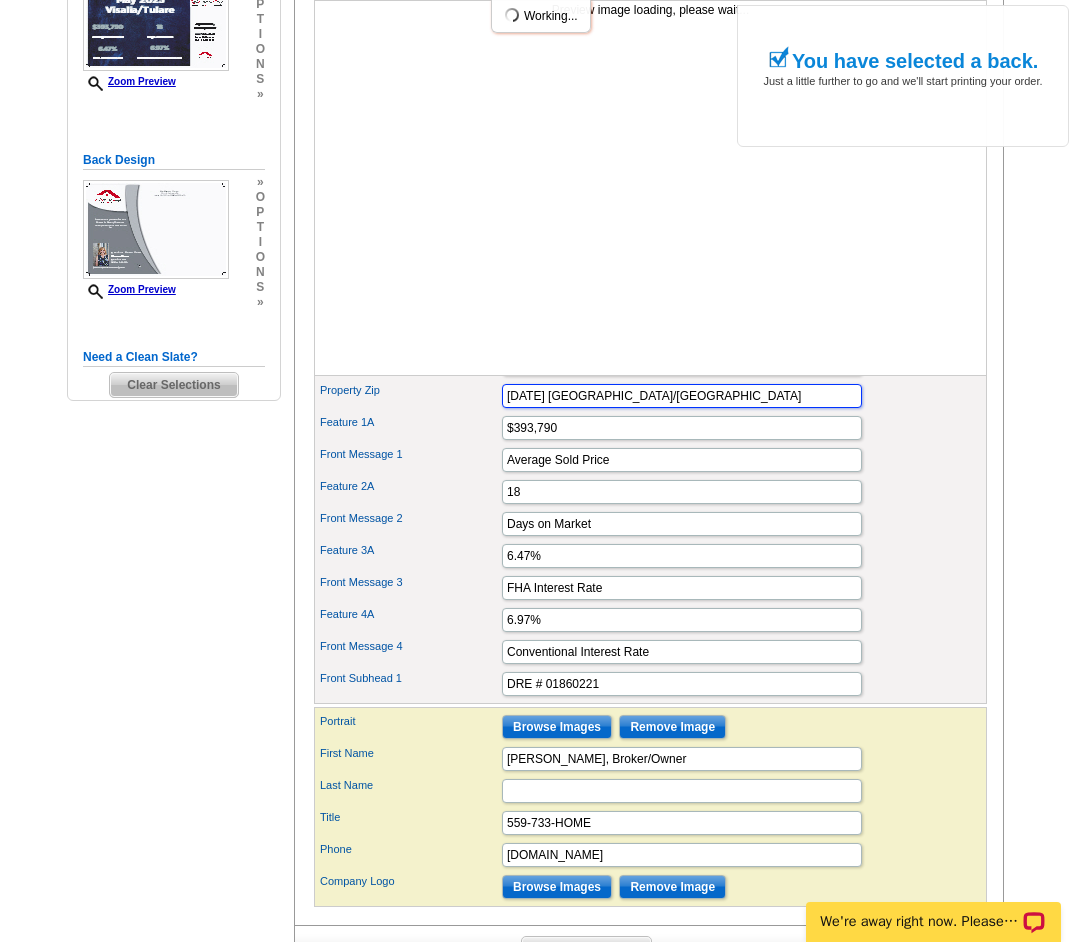 click on "[DATE] [GEOGRAPHIC_DATA]/[GEOGRAPHIC_DATA]" at bounding box center [682, 396] 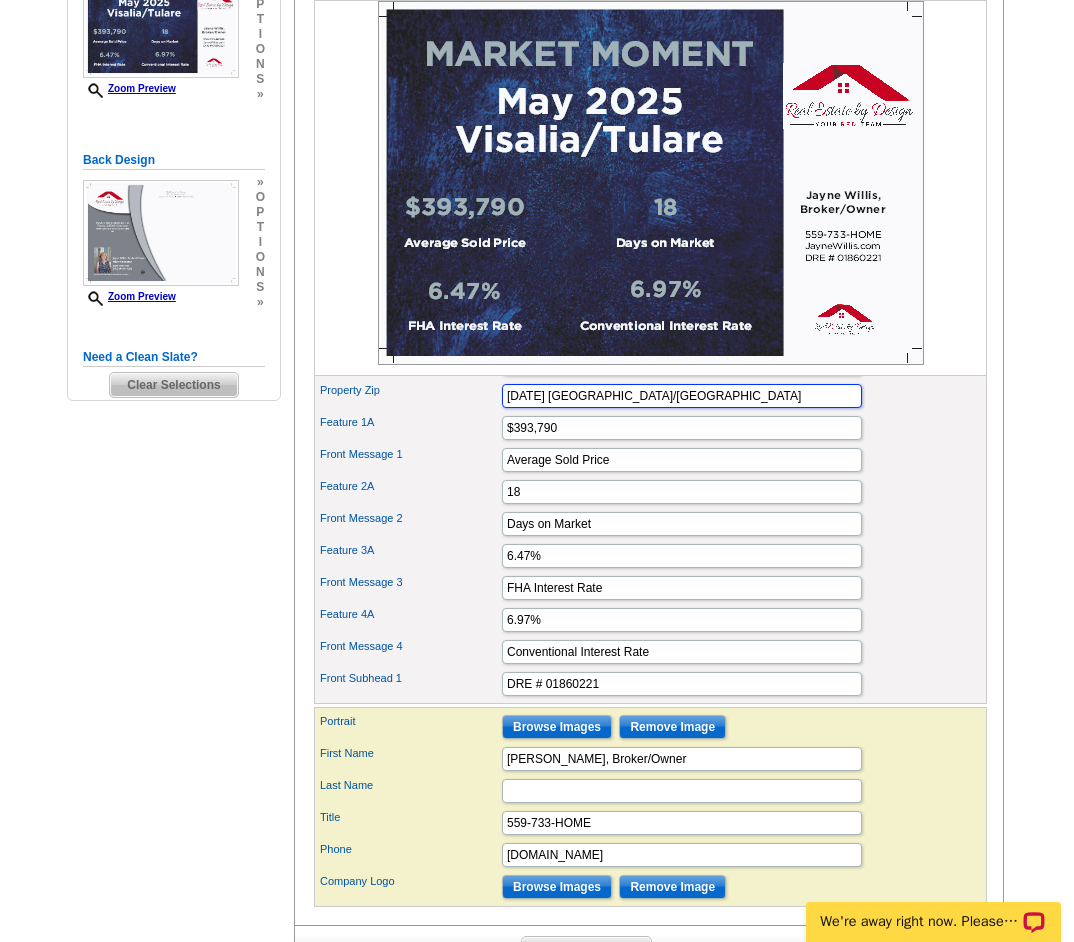 type on "[DATE] [GEOGRAPHIC_DATA]/[GEOGRAPHIC_DATA]" 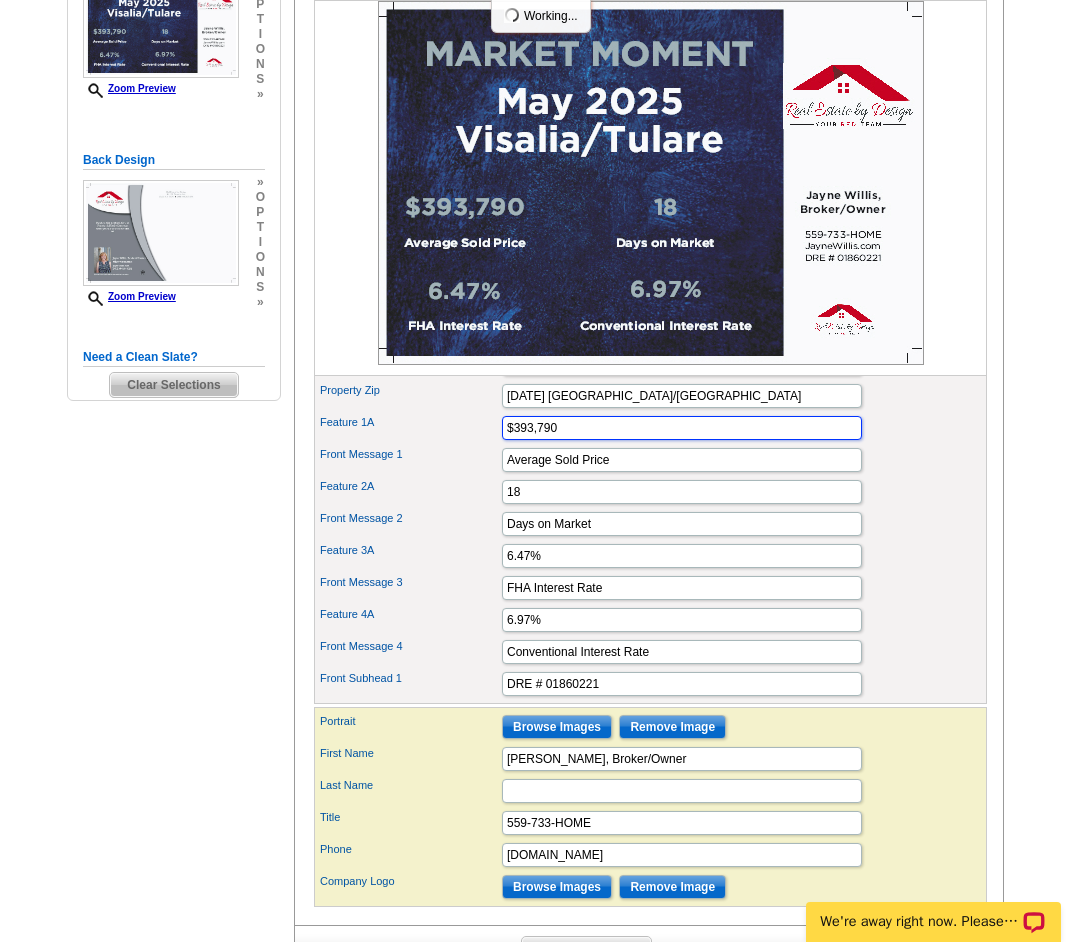 scroll, scrollTop: 0, scrollLeft: 0, axis: both 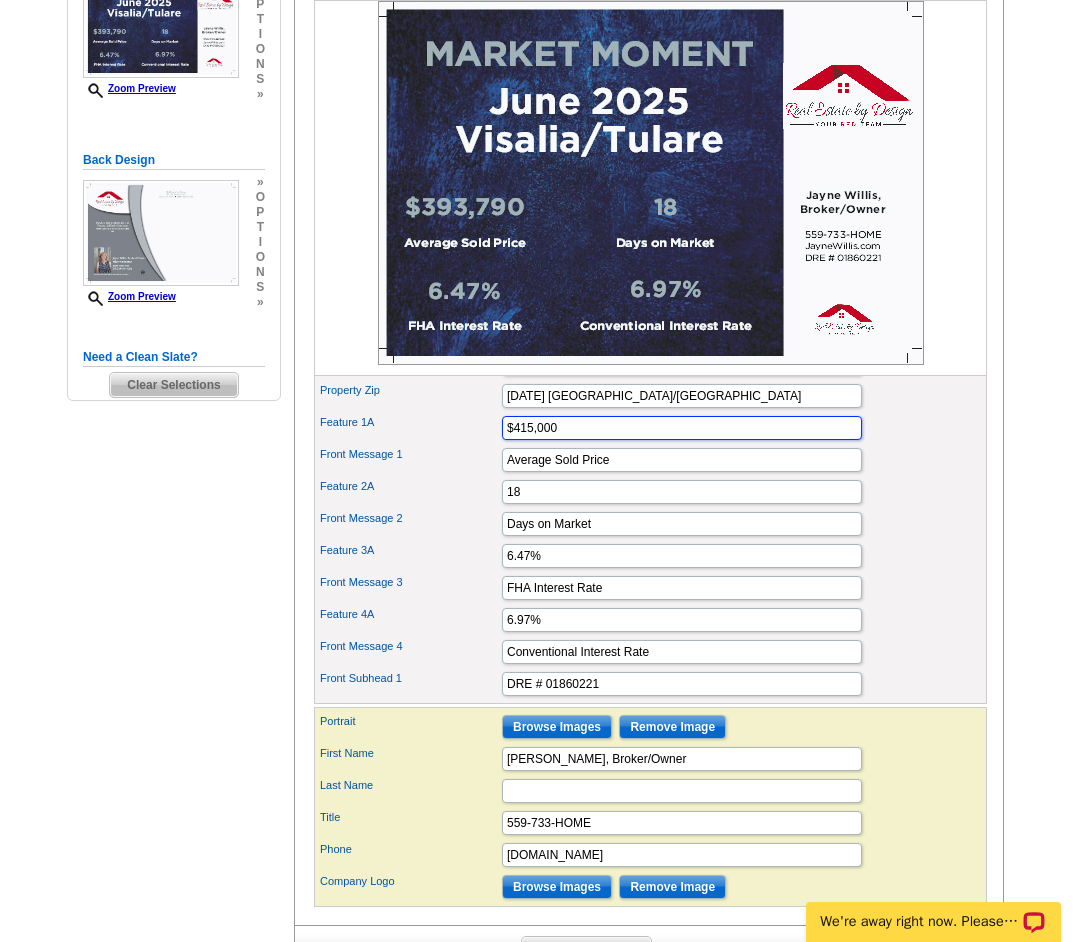 type on "$415,000" 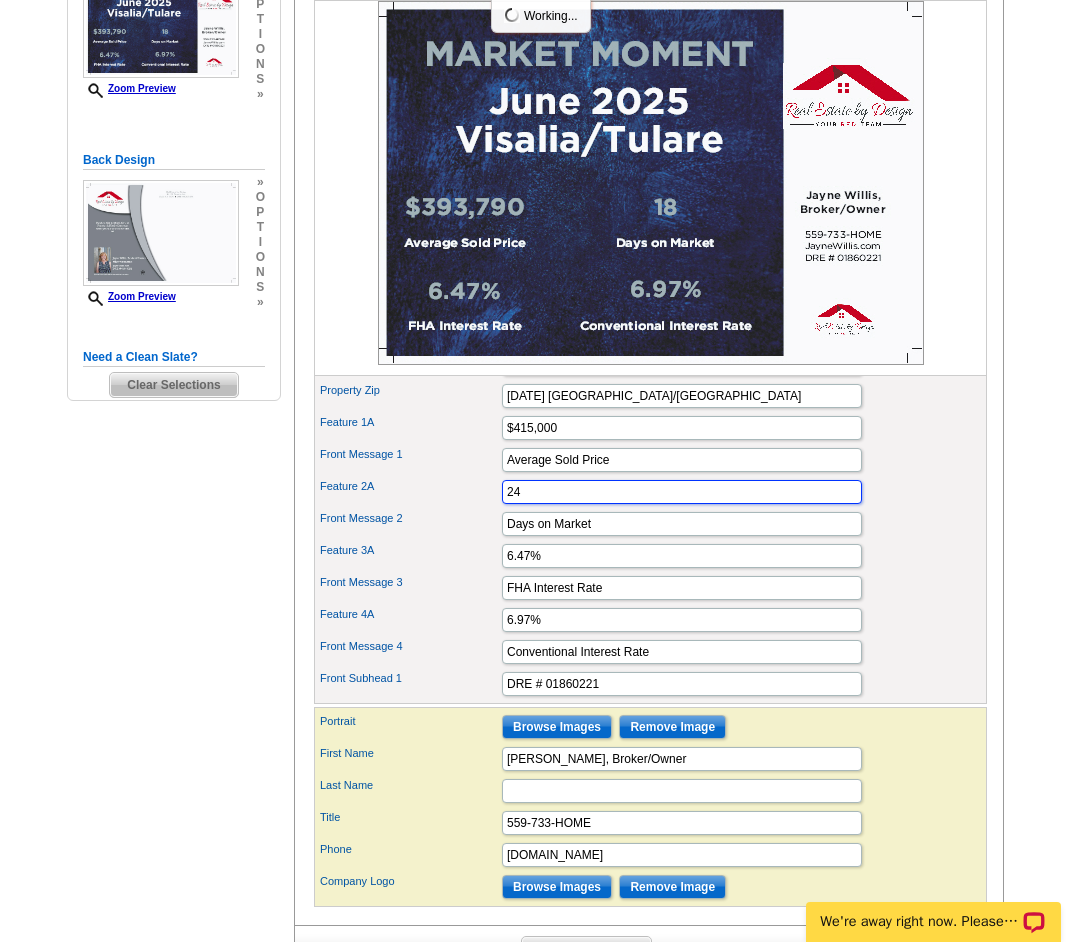 type on "24" 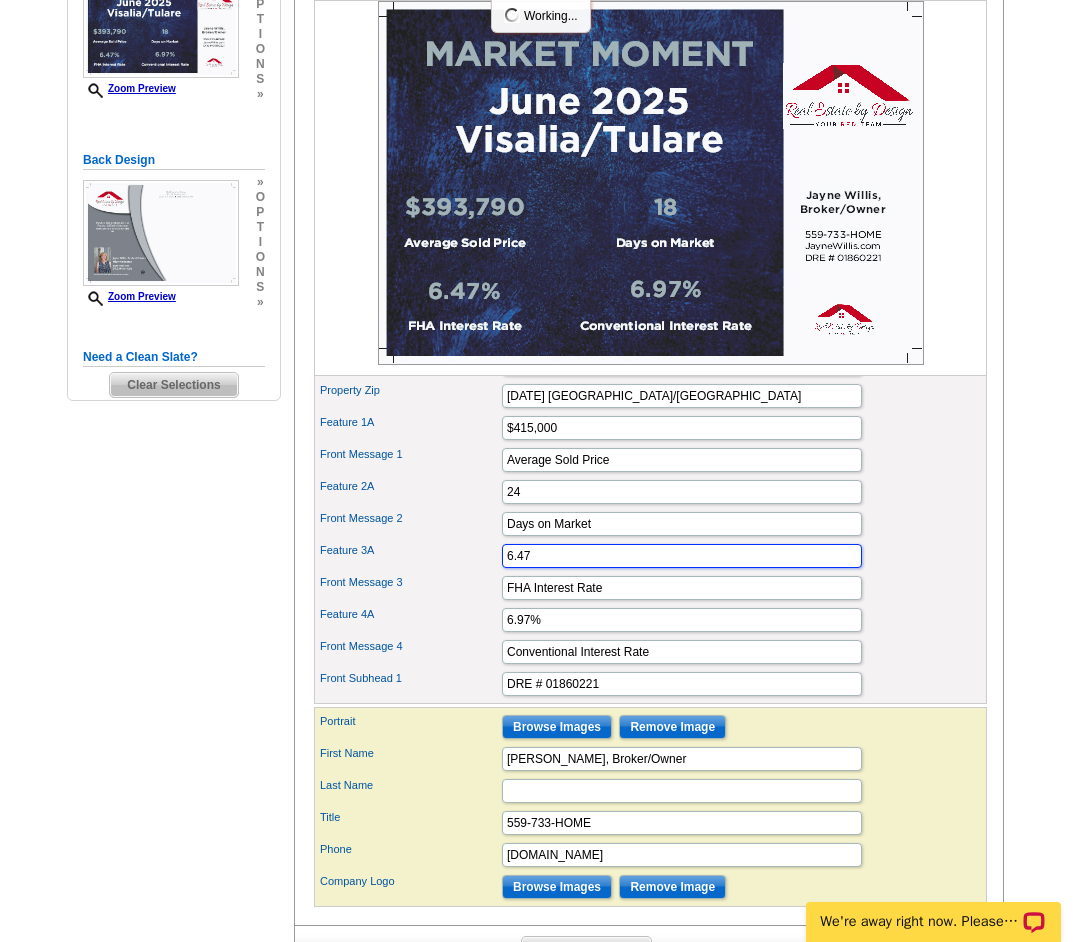 type on "6.47%" 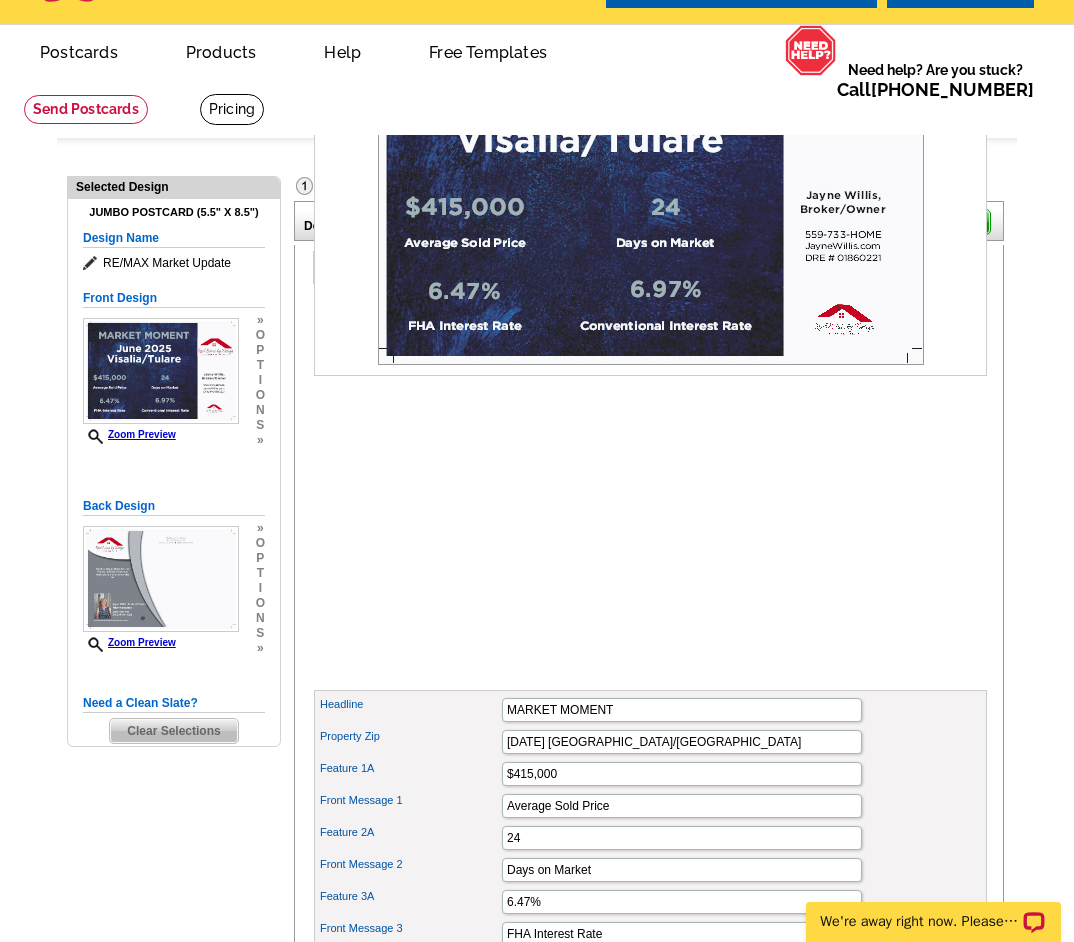 scroll, scrollTop: 0, scrollLeft: 0, axis: both 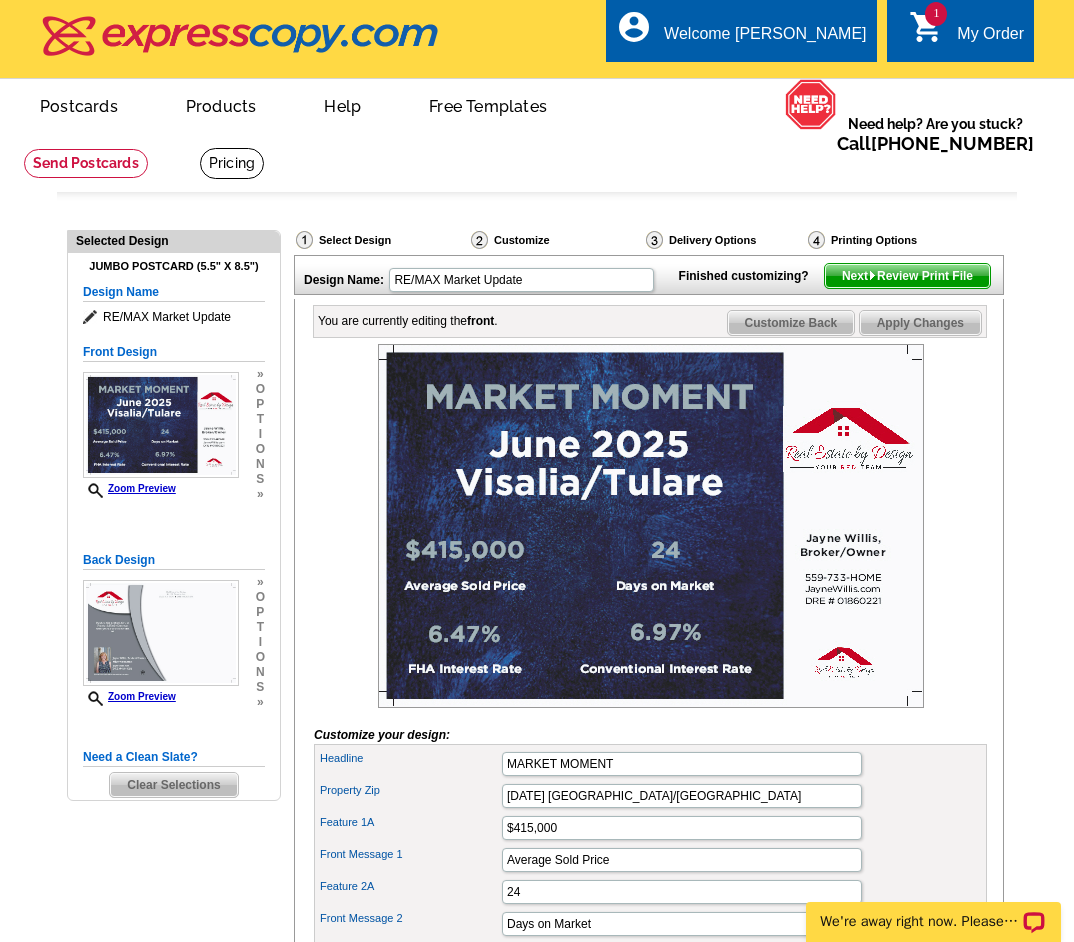 click on "Next   Review Print File" at bounding box center (907, 276) 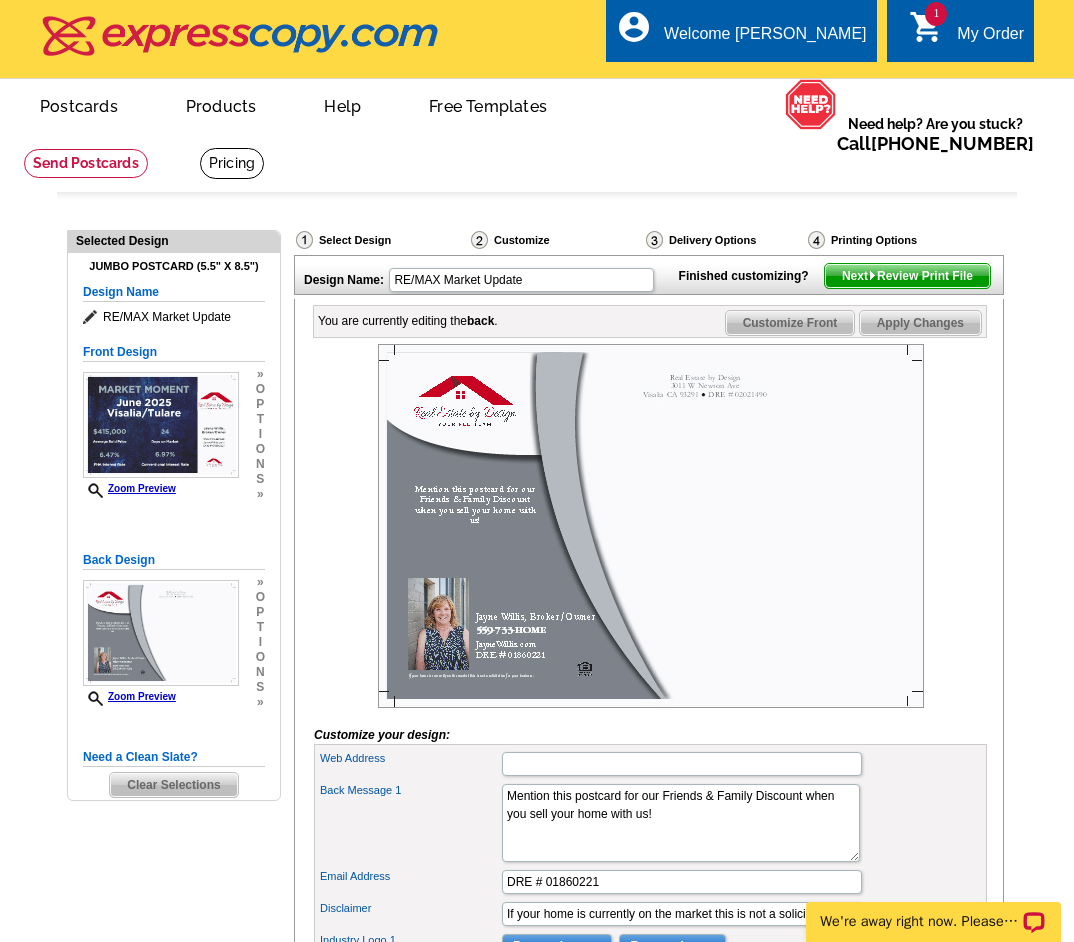 click on "Next   Review Print File" at bounding box center (907, 276) 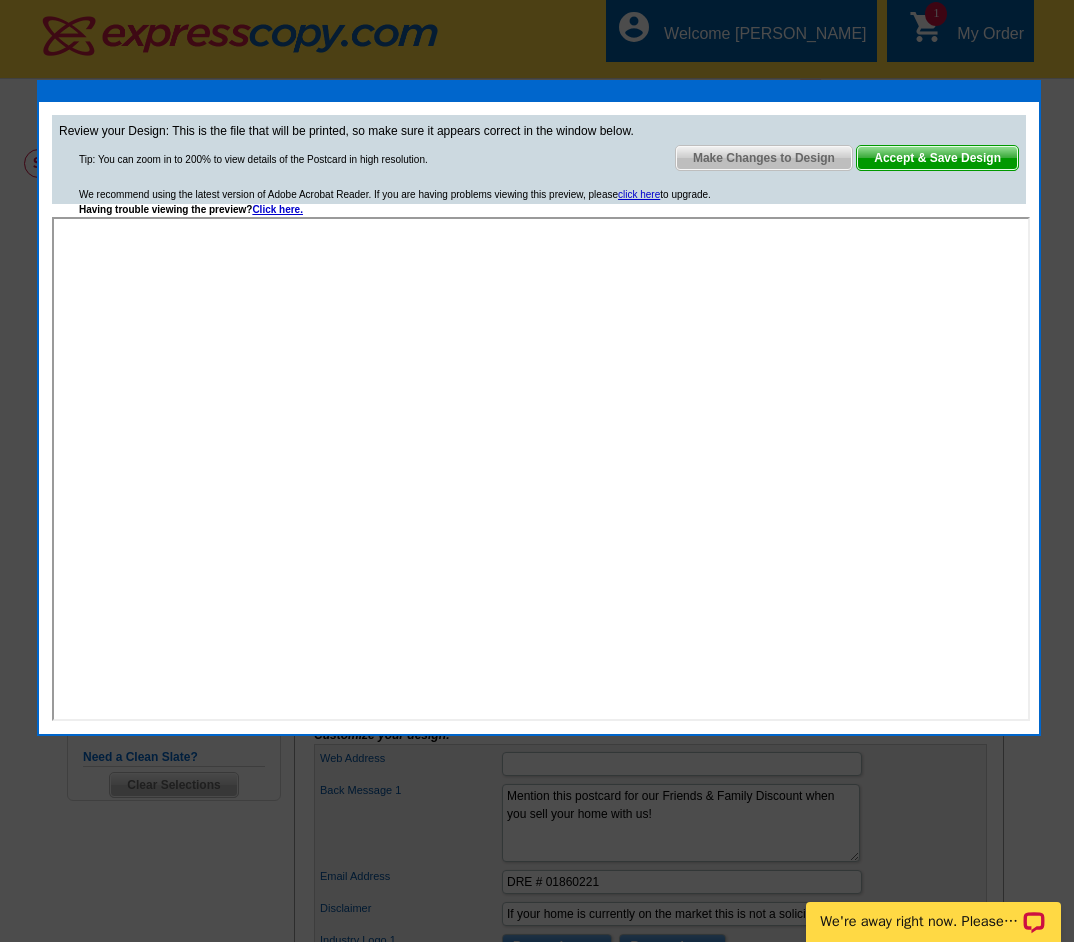 click on "Accept & Save Design" at bounding box center (937, 158) 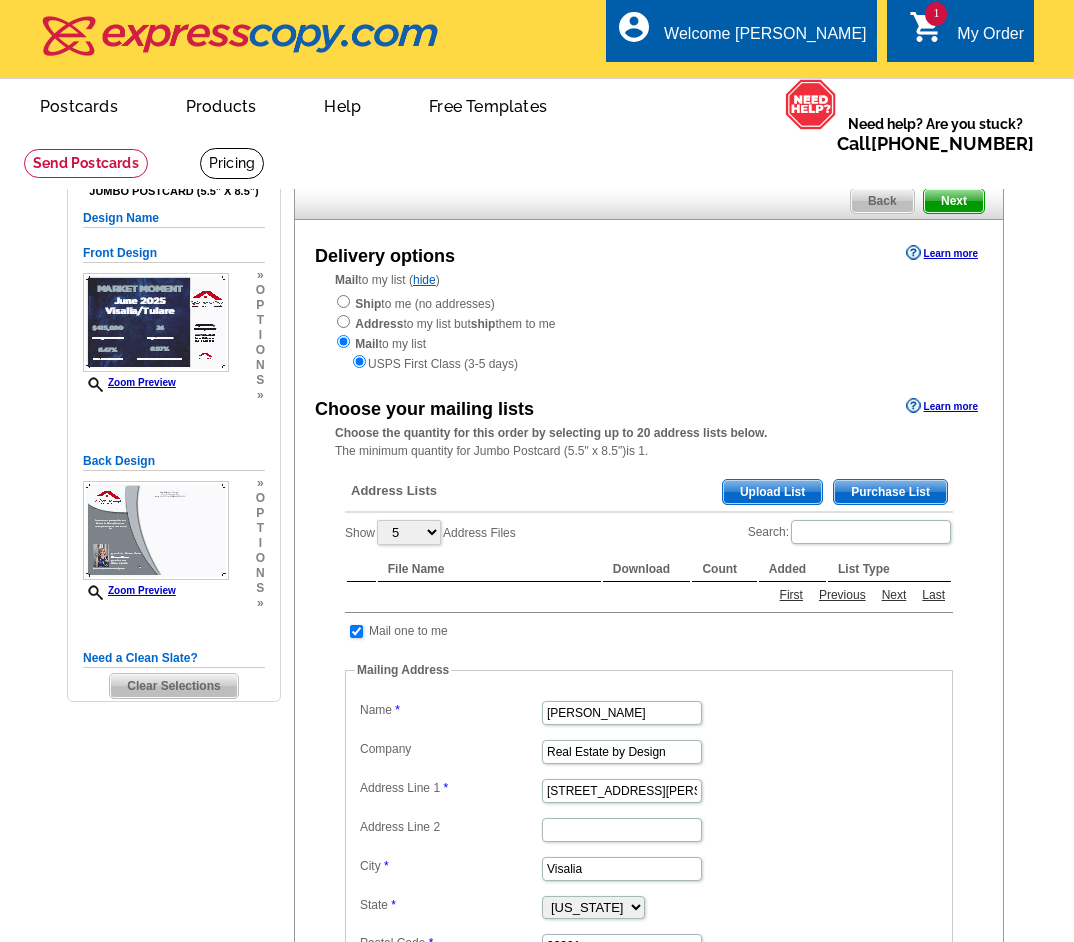 scroll, scrollTop: 0, scrollLeft: 0, axis: both 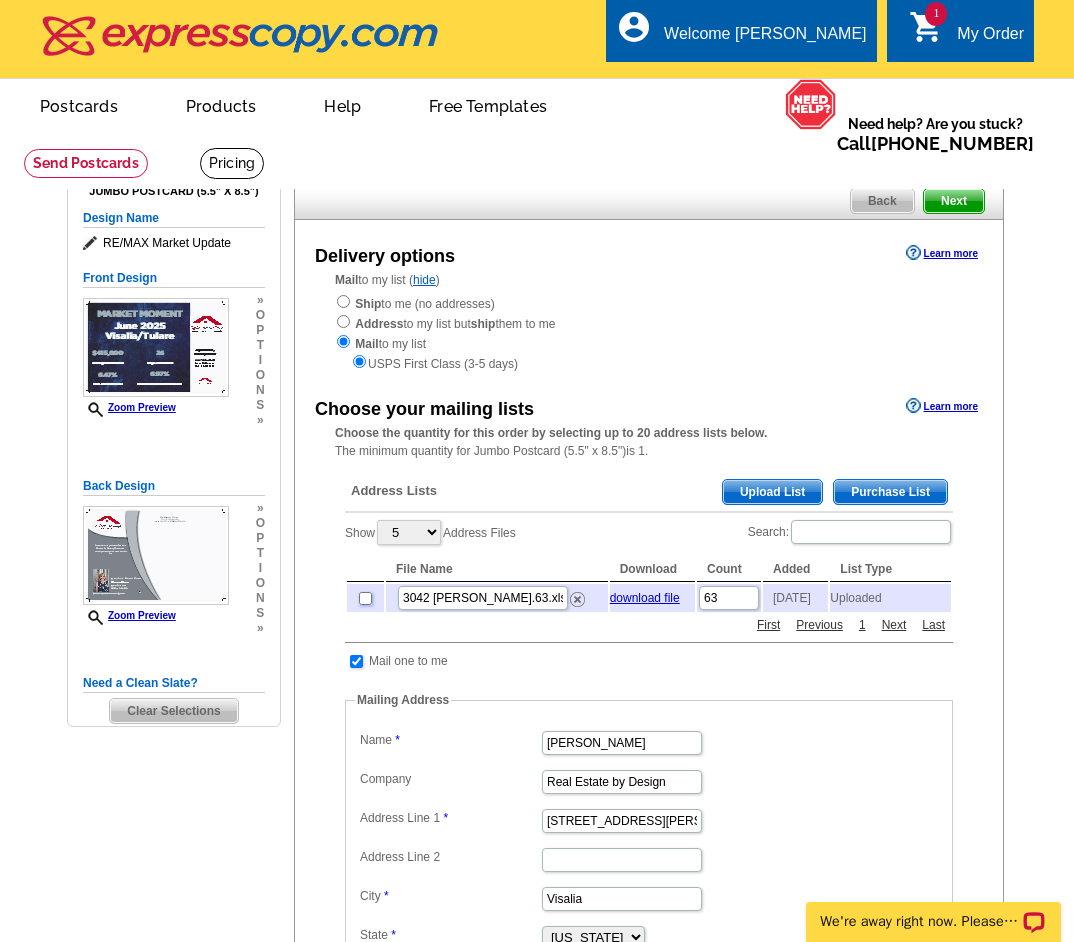 click at bounding box center (365, 598) 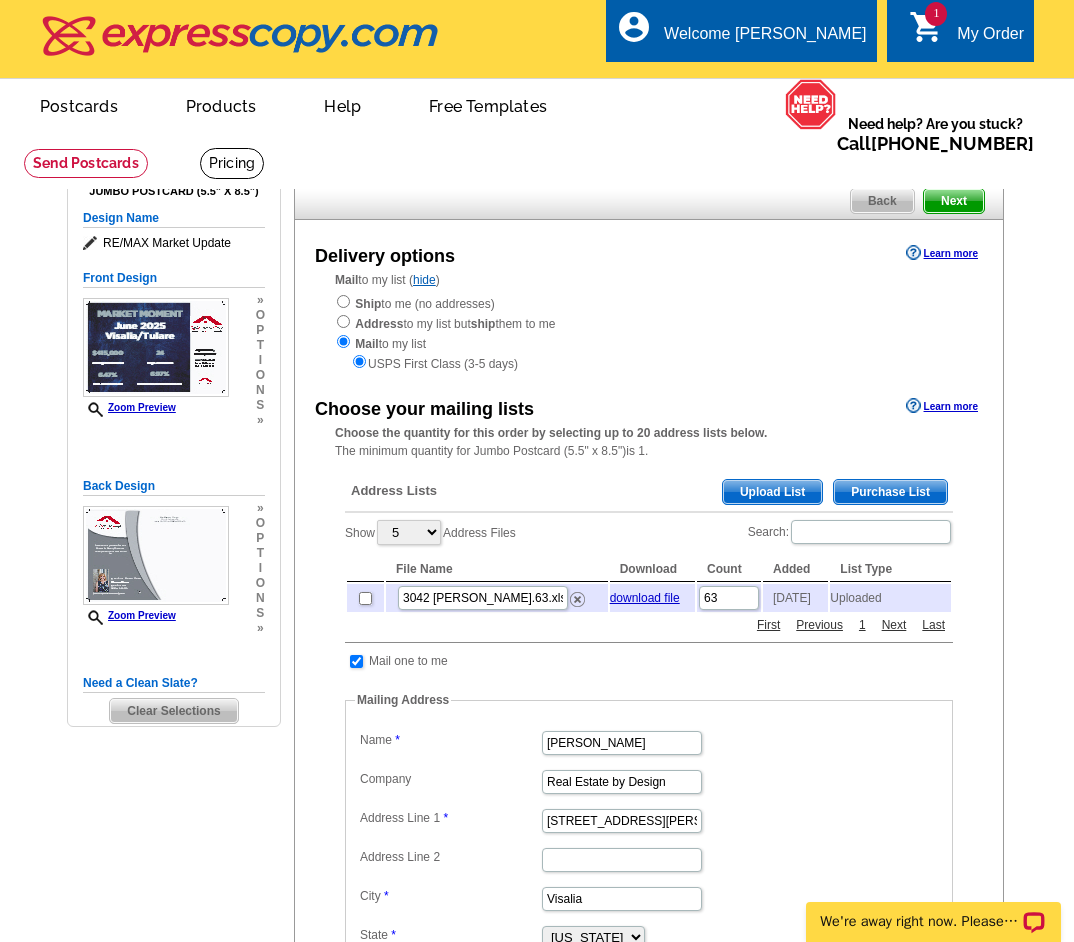 checkbox on "true" 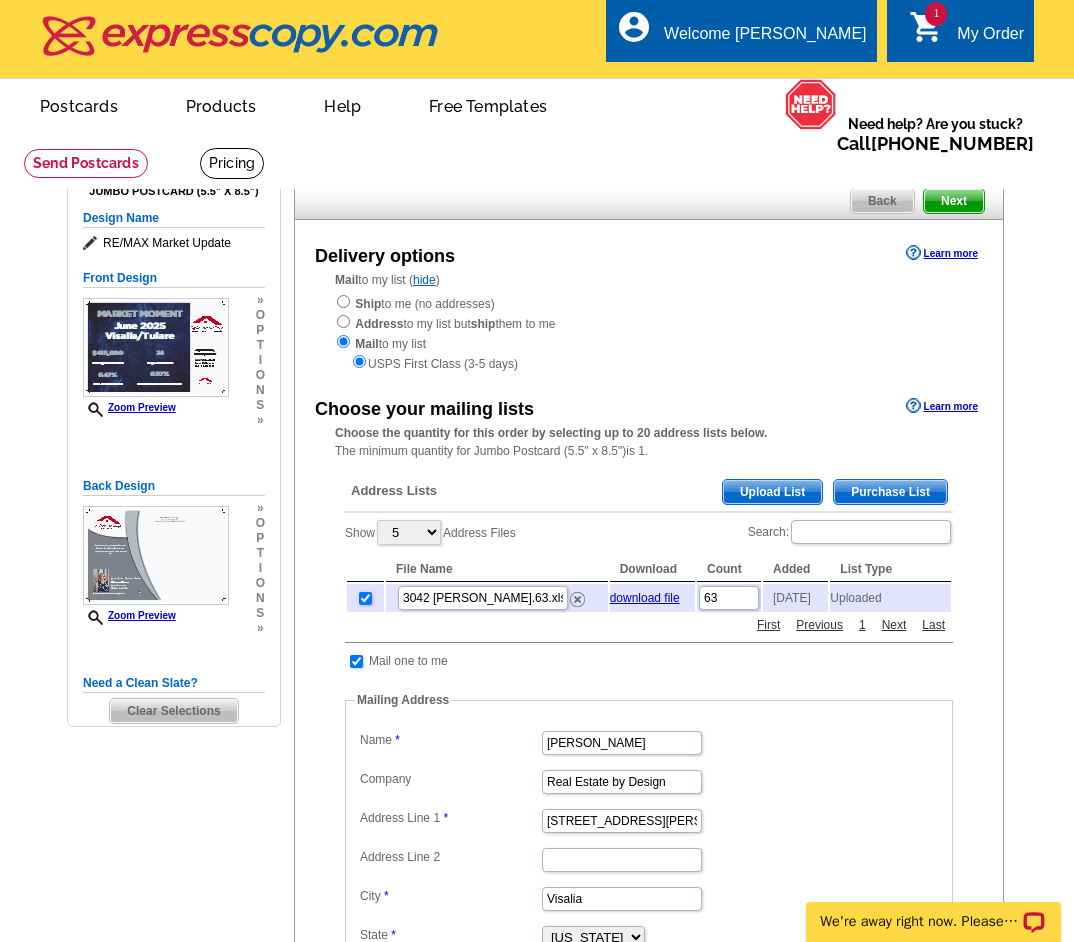 click on "Upload List" at bounding box center (772, 492) 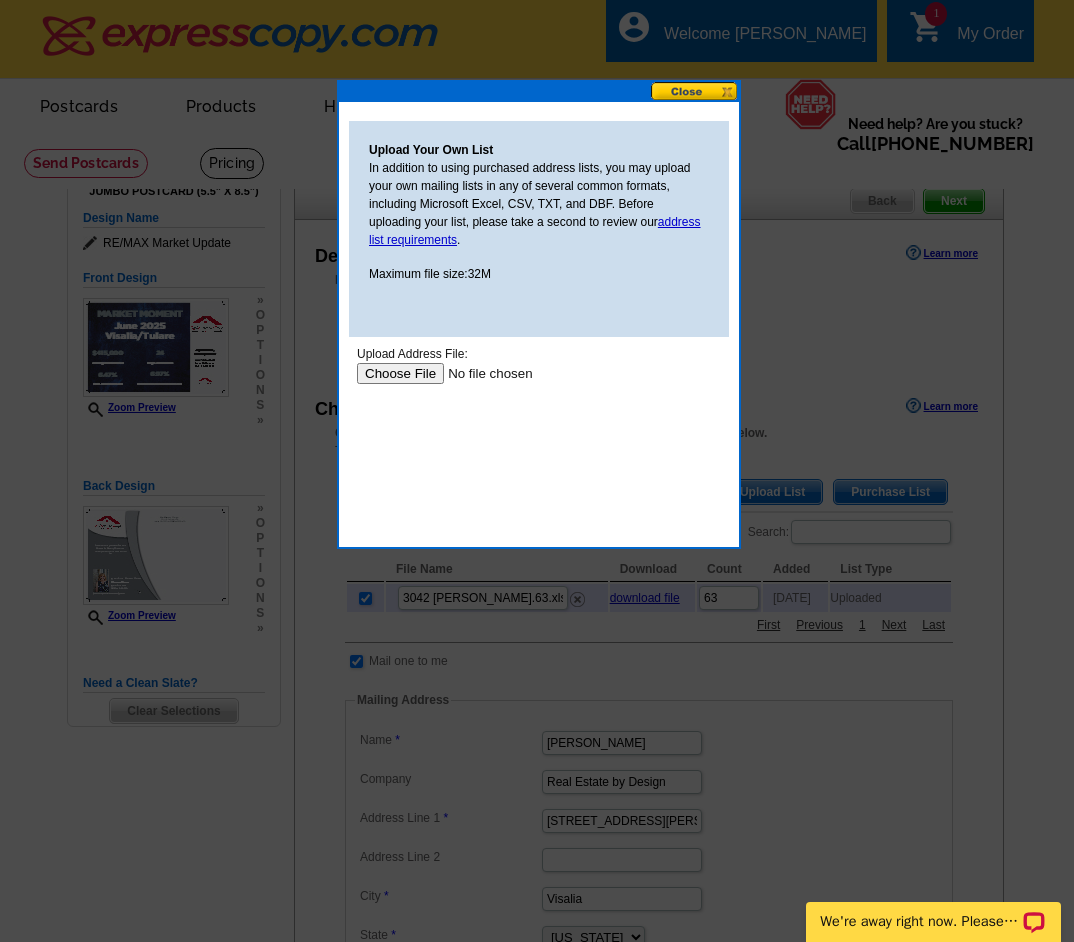 scroll, scrollTop: 0, scrollLeft: 0, axis: both 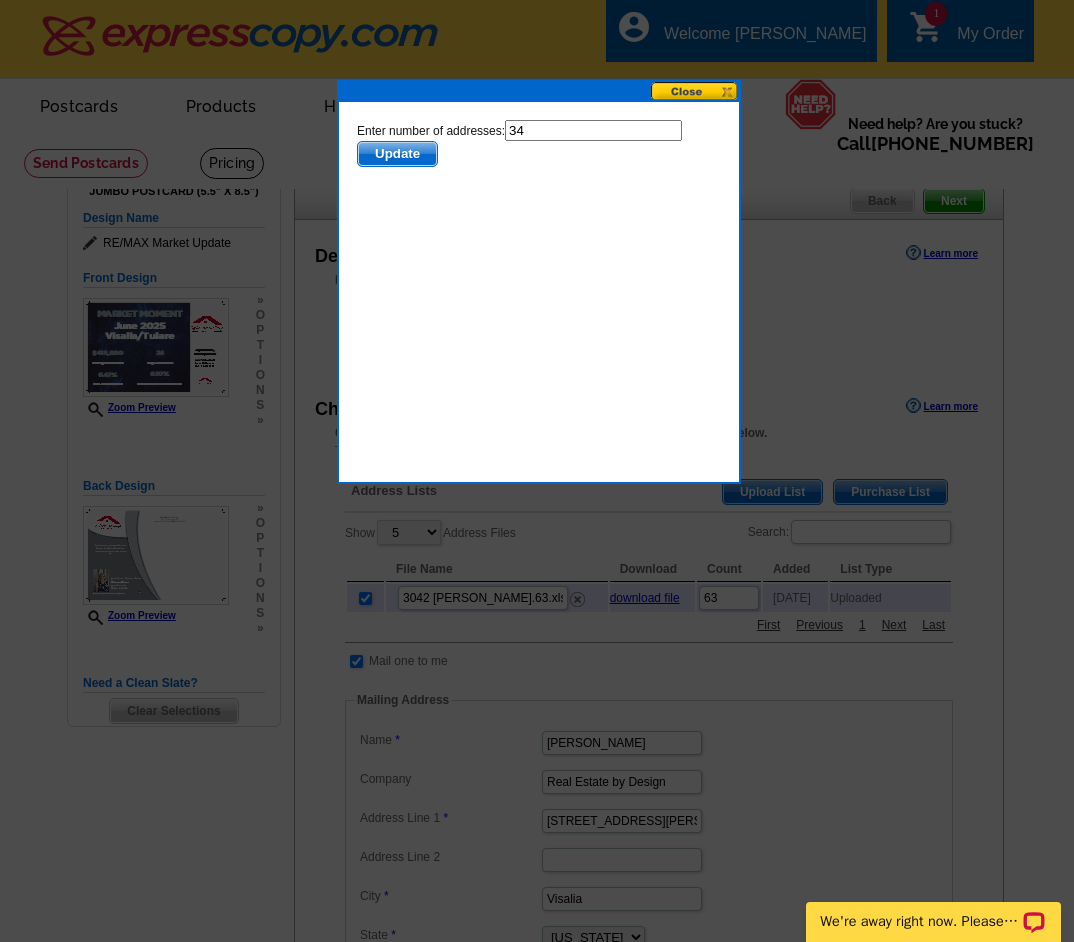 click on "Update" at bounding box center [397, 154] 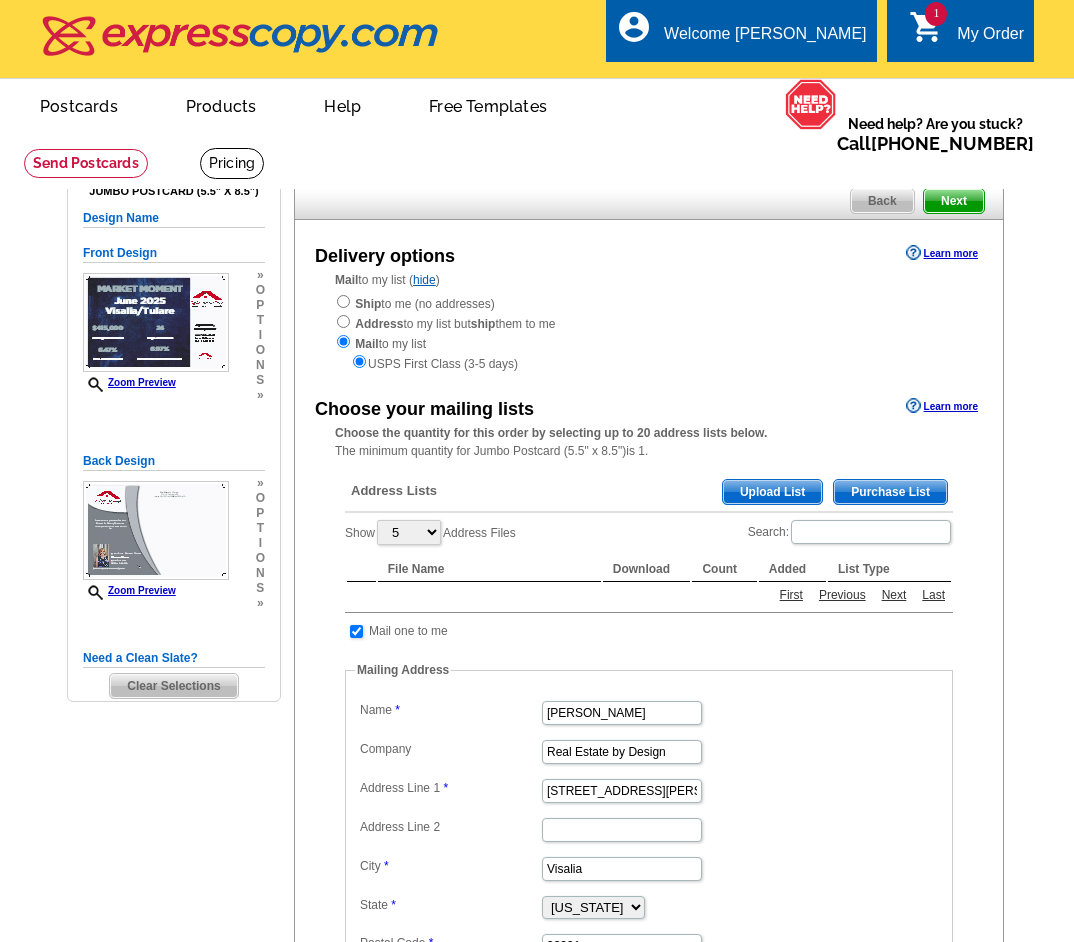 scroll, scrollTop: 0, scrollLeft: 0, axis: both 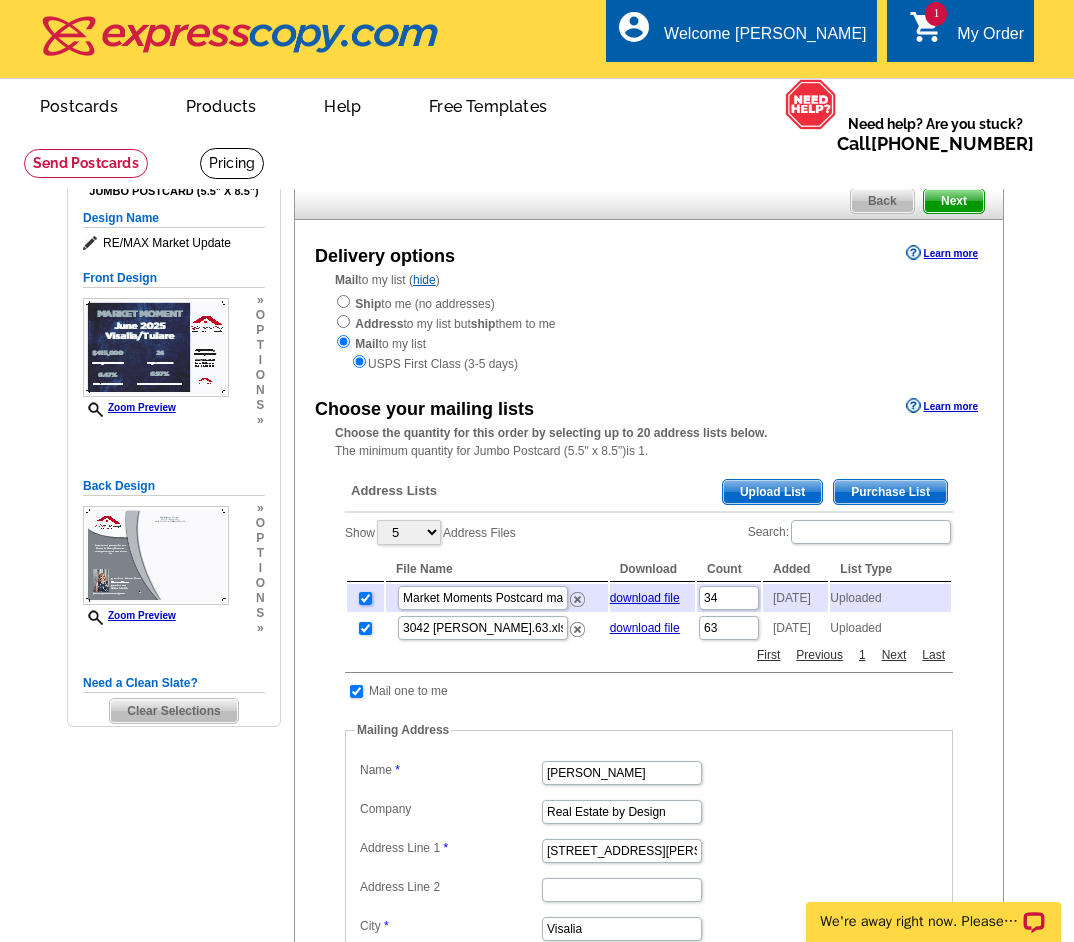 click at bounding box center [365, 598] 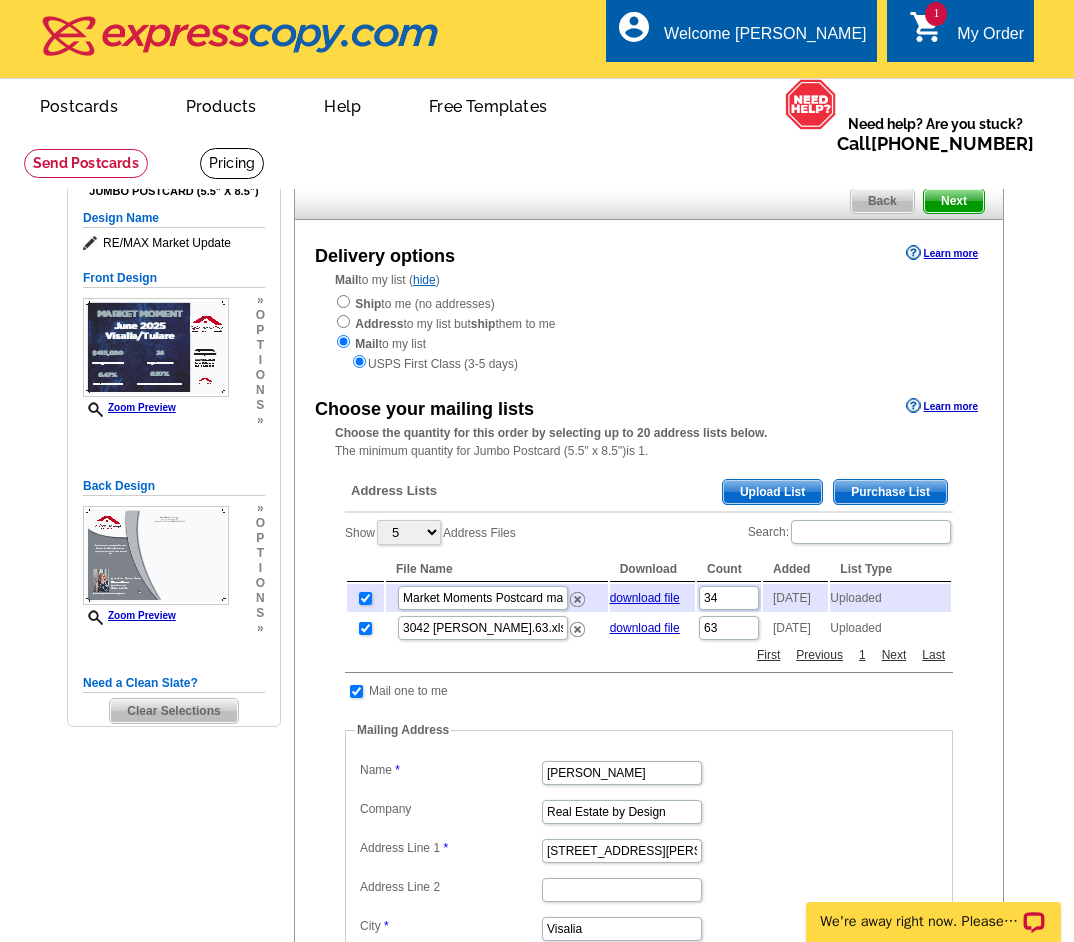 checkbox on "false" 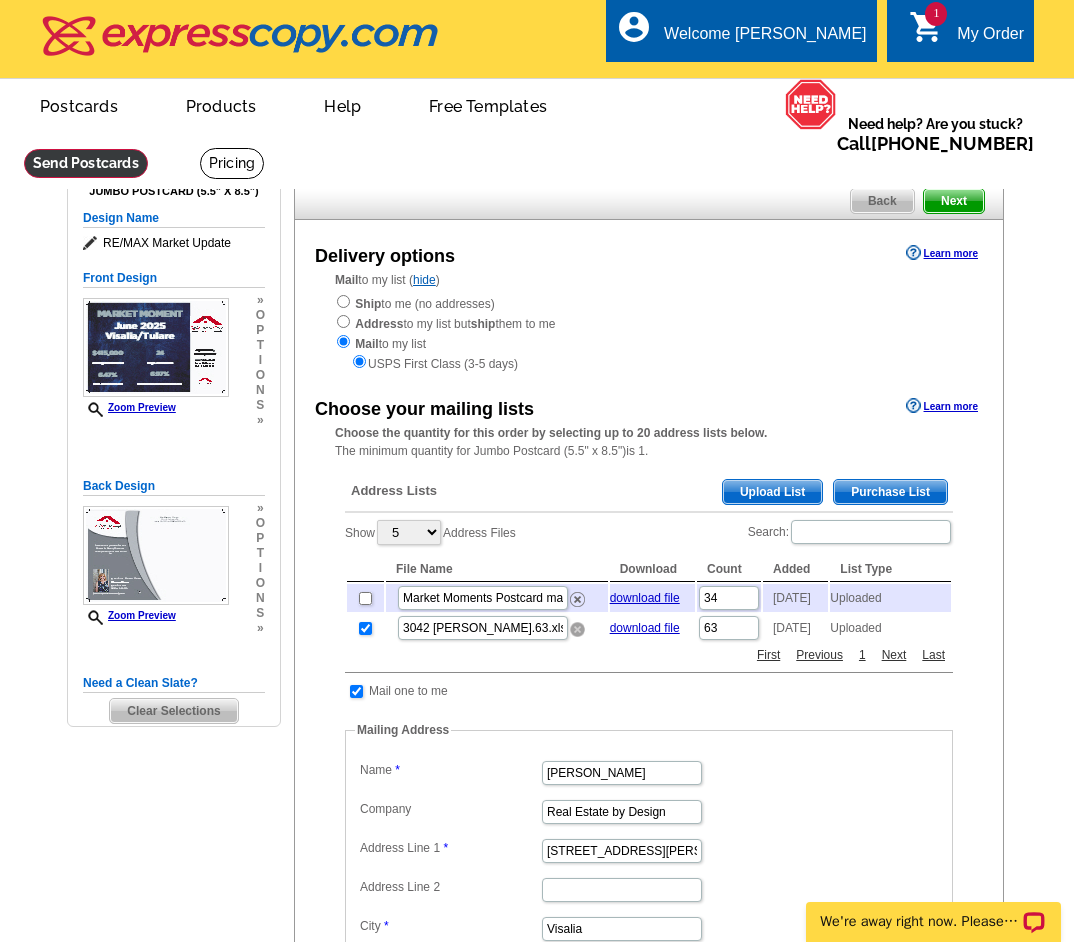 click at bounding box center [577, 629] 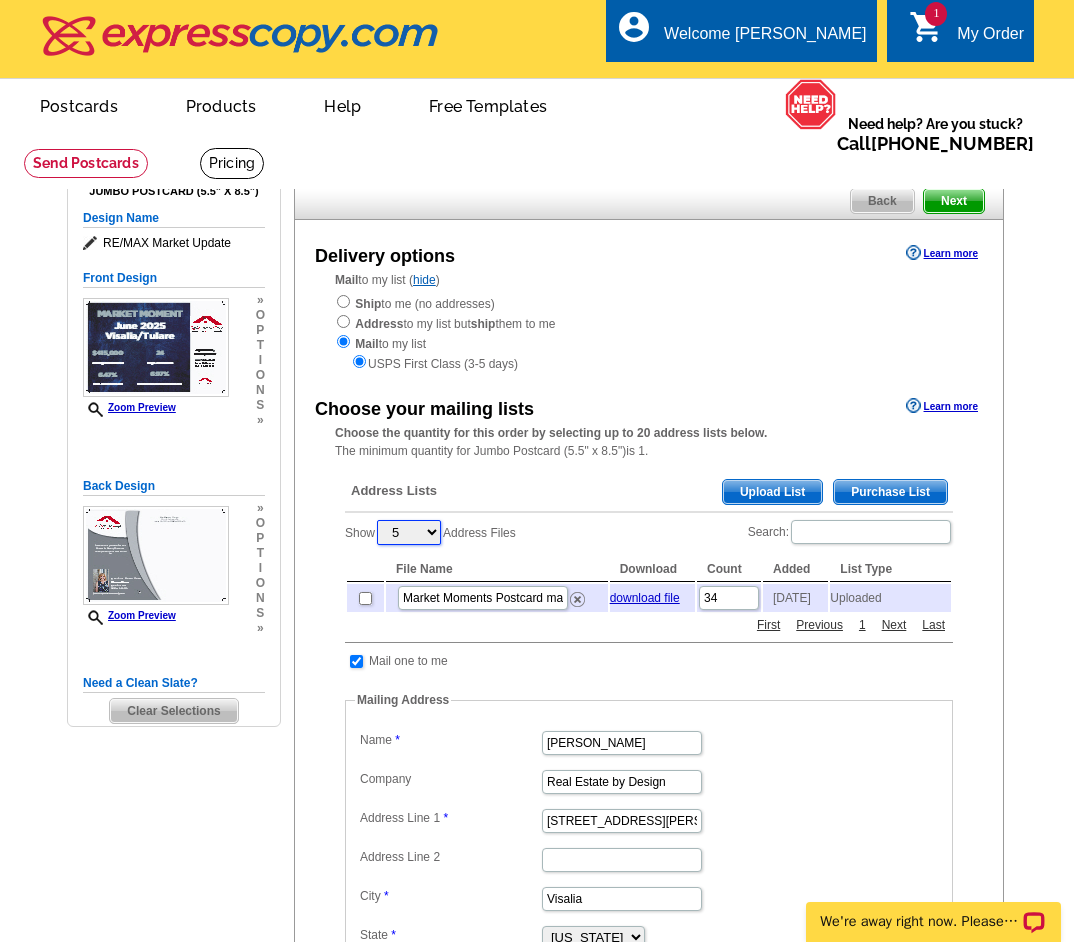 click on "5 10 25 50 100" at bounding box center (409, 532) 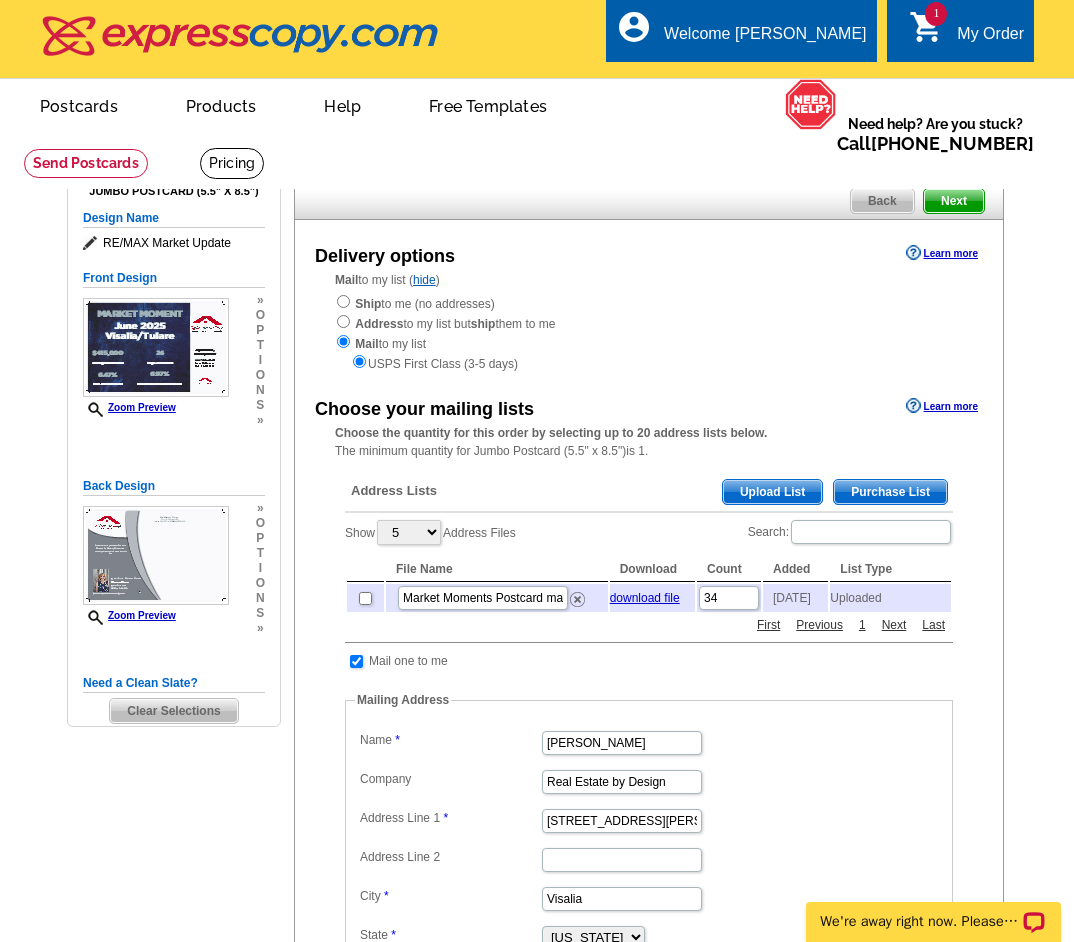 click on "Show  5 10 25 50 100  Address Files Search:  File Name Download Count Added List Type Market Moments Postcard mailing list.xlsx download file 34 [DATE] Uploaded First Previous 1 Next Last" at bounding box center (649, 566) 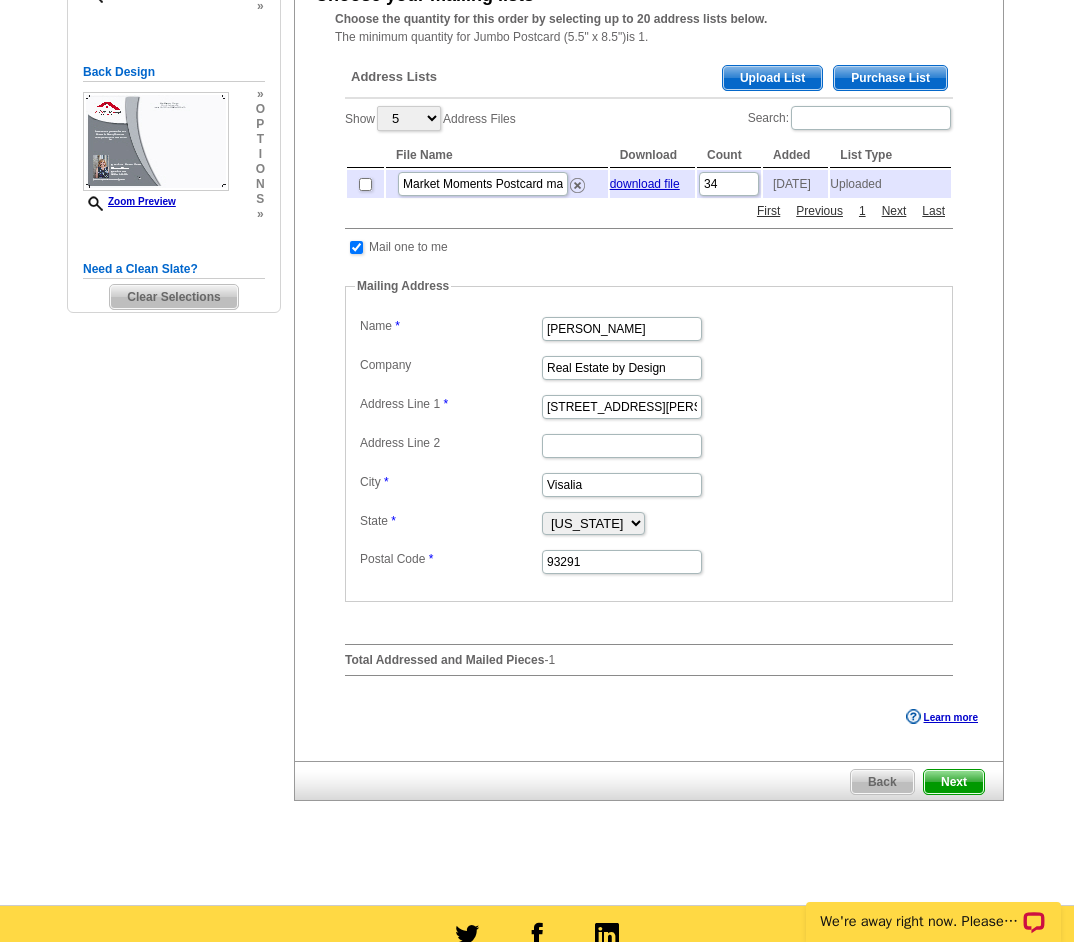 scroll, scrollTop: 500, scrollLeft: 0, axis: vertical 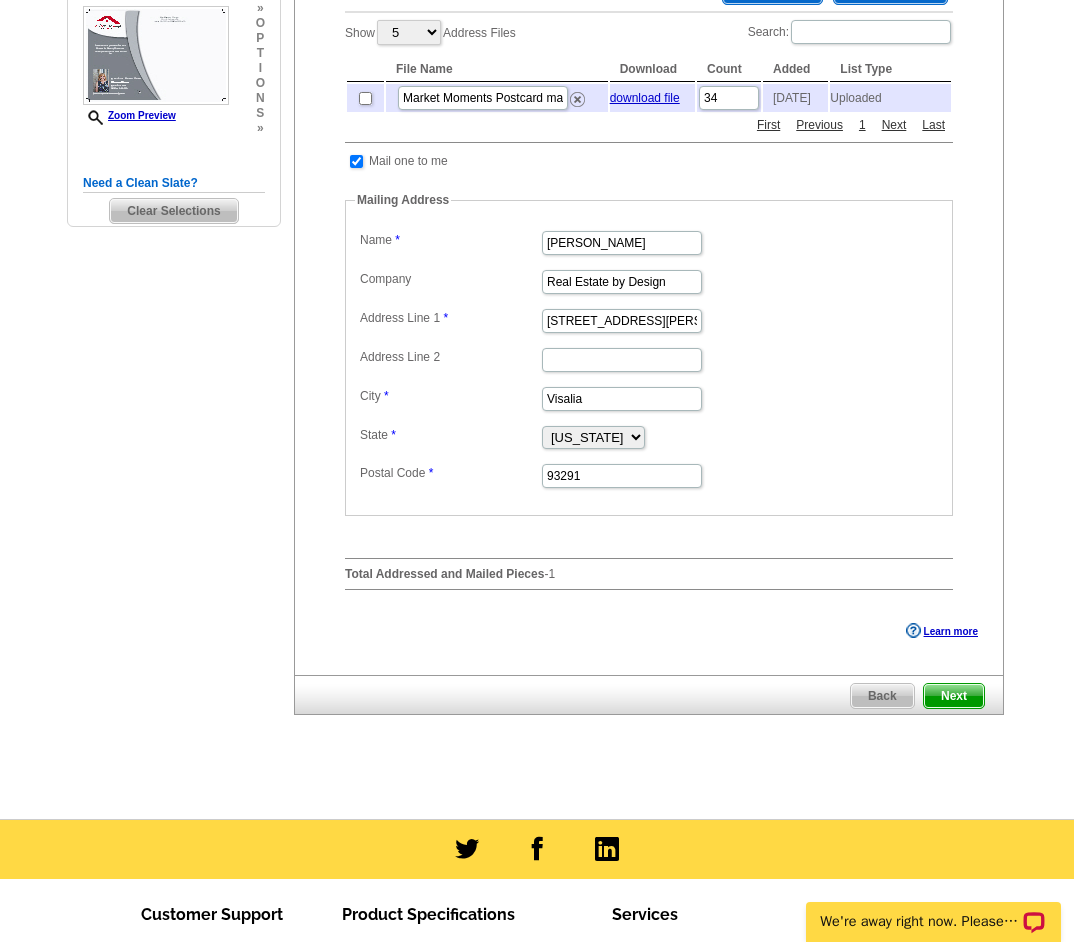 click on "Next" at bounding box center [954, 696] 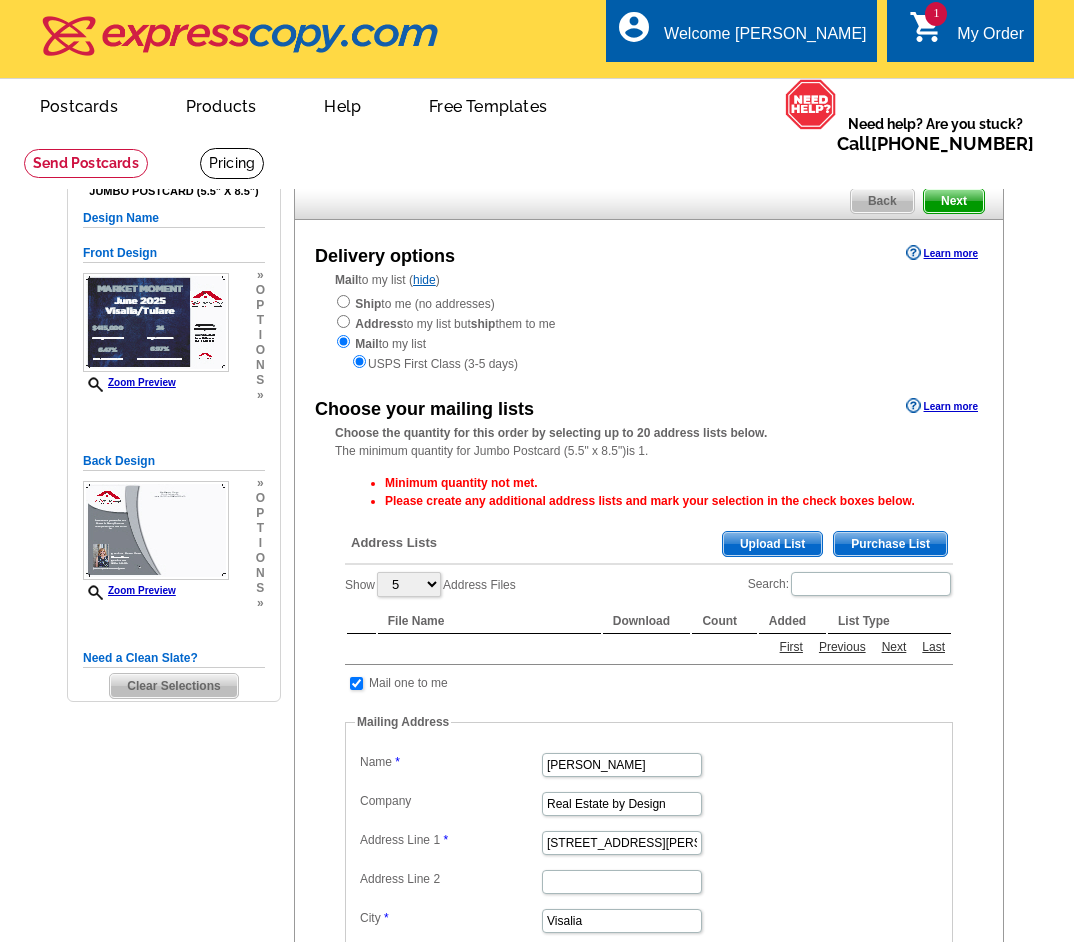 scroll, scrollTop: 0, scrollLeft: 0, axis: both 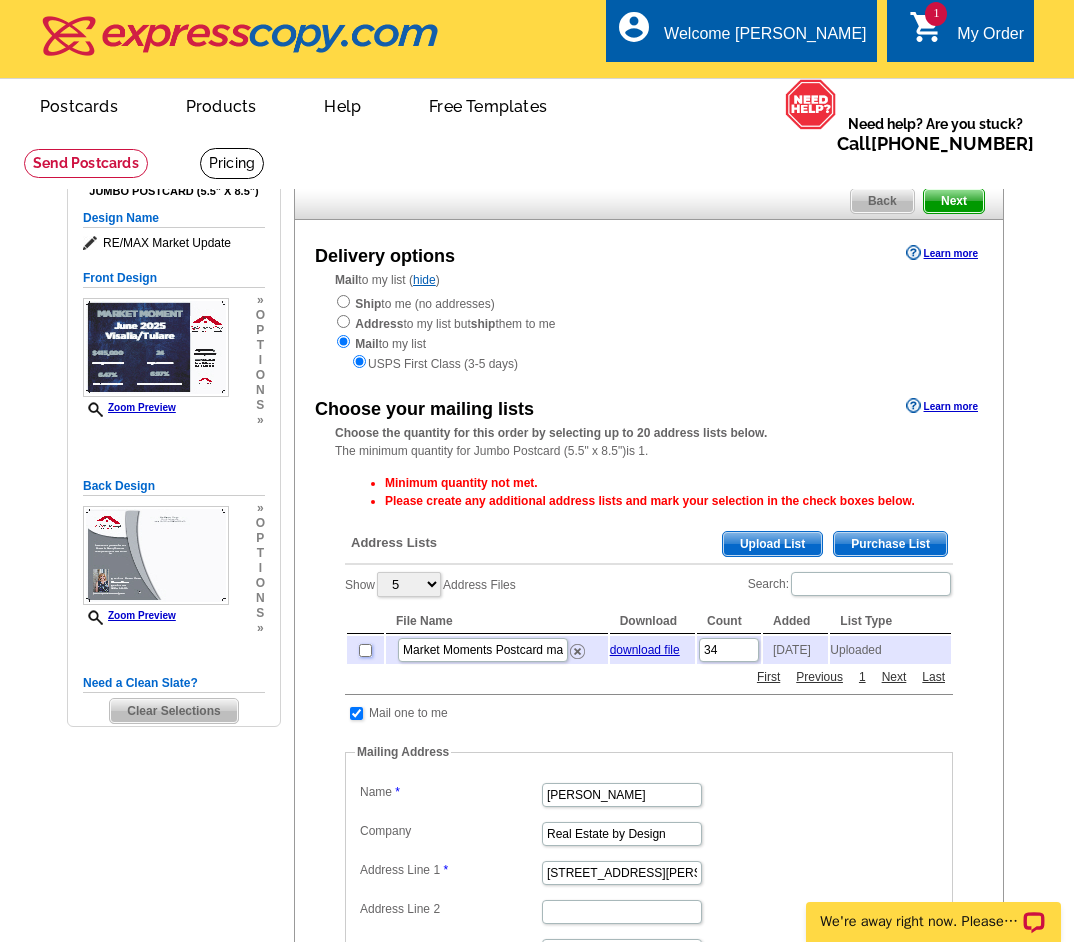 click at bounding box center (365, 650) 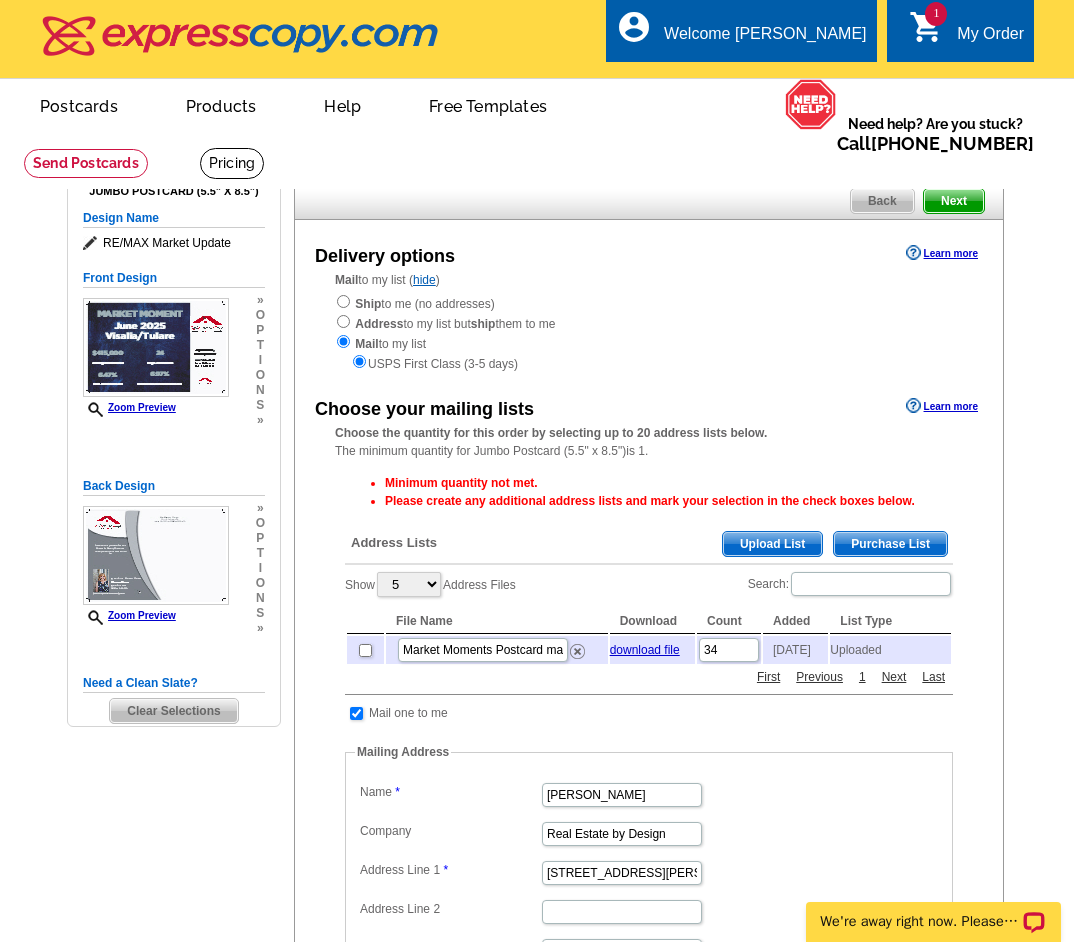 checkbox on "true" 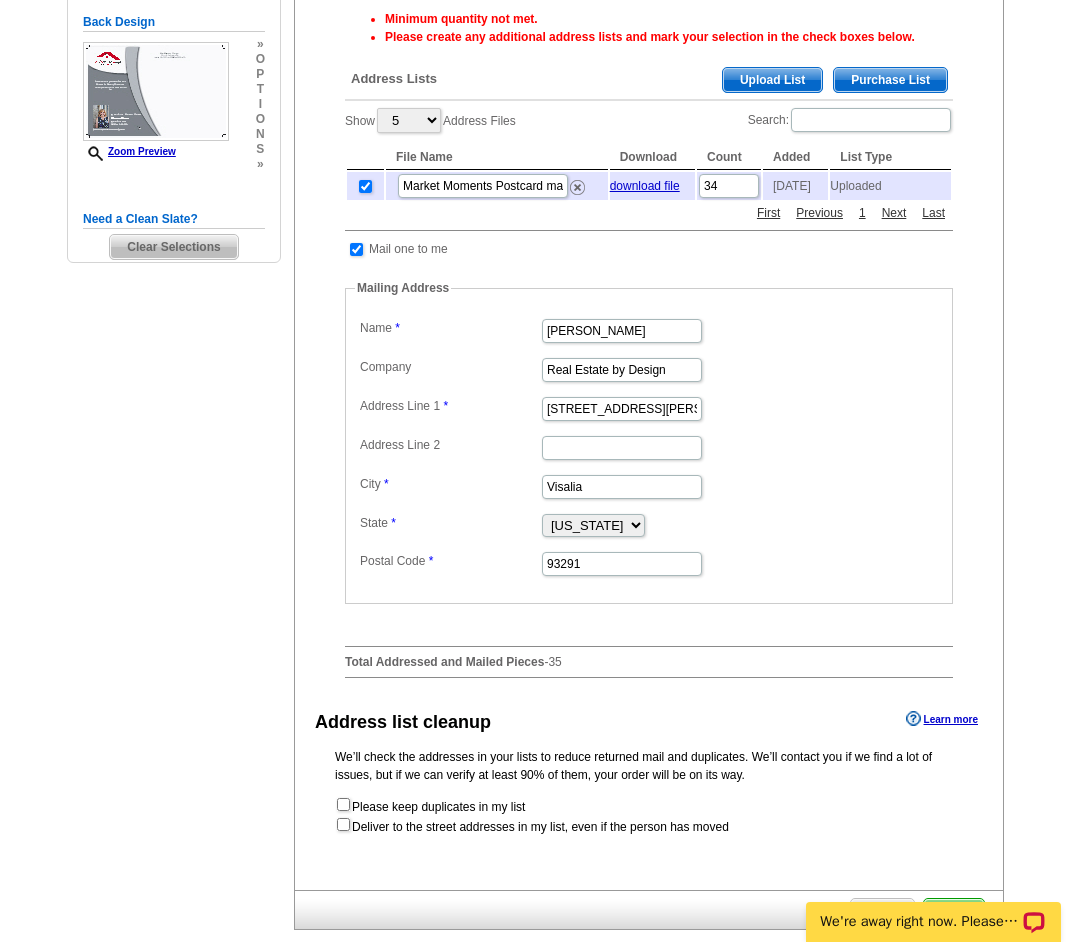 scroll, scrollTop: 700, scrollLeft: 0, axis: vertical 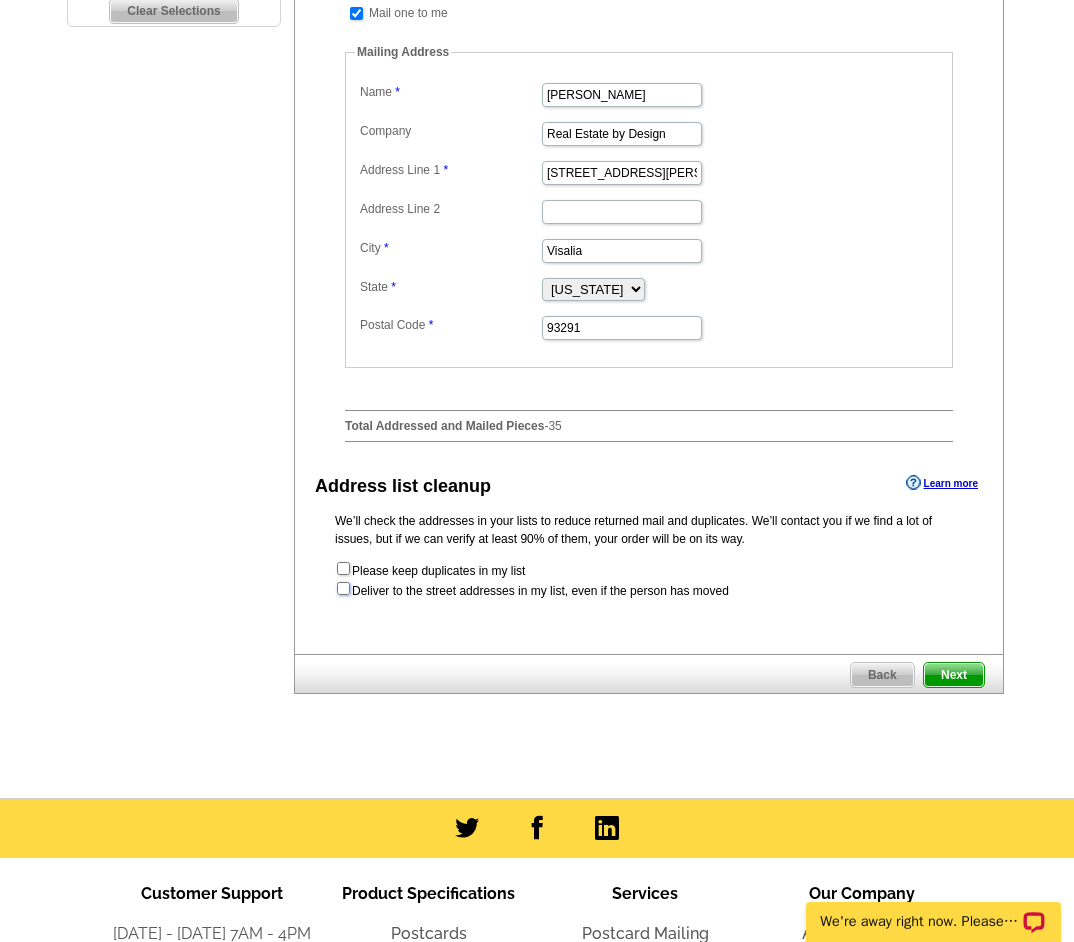 click at bounding box center (343, 588) 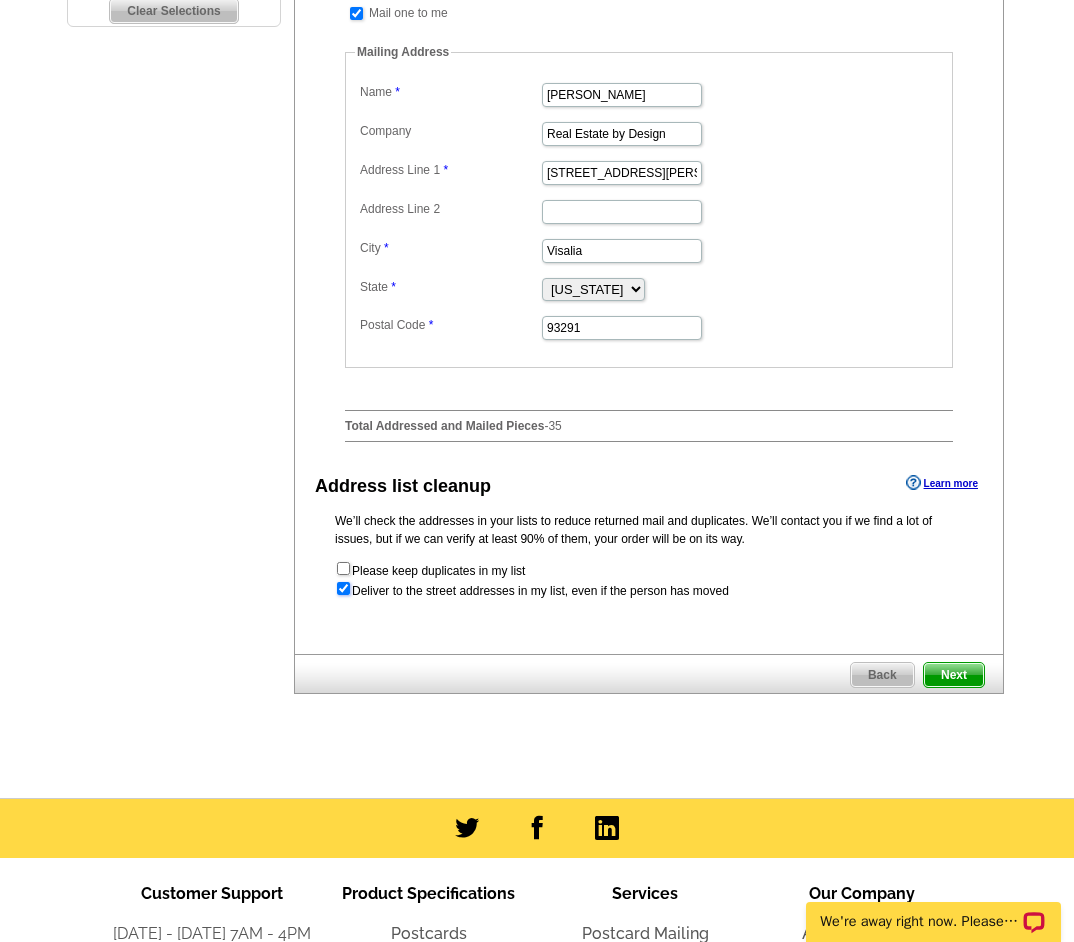 radio on "true" 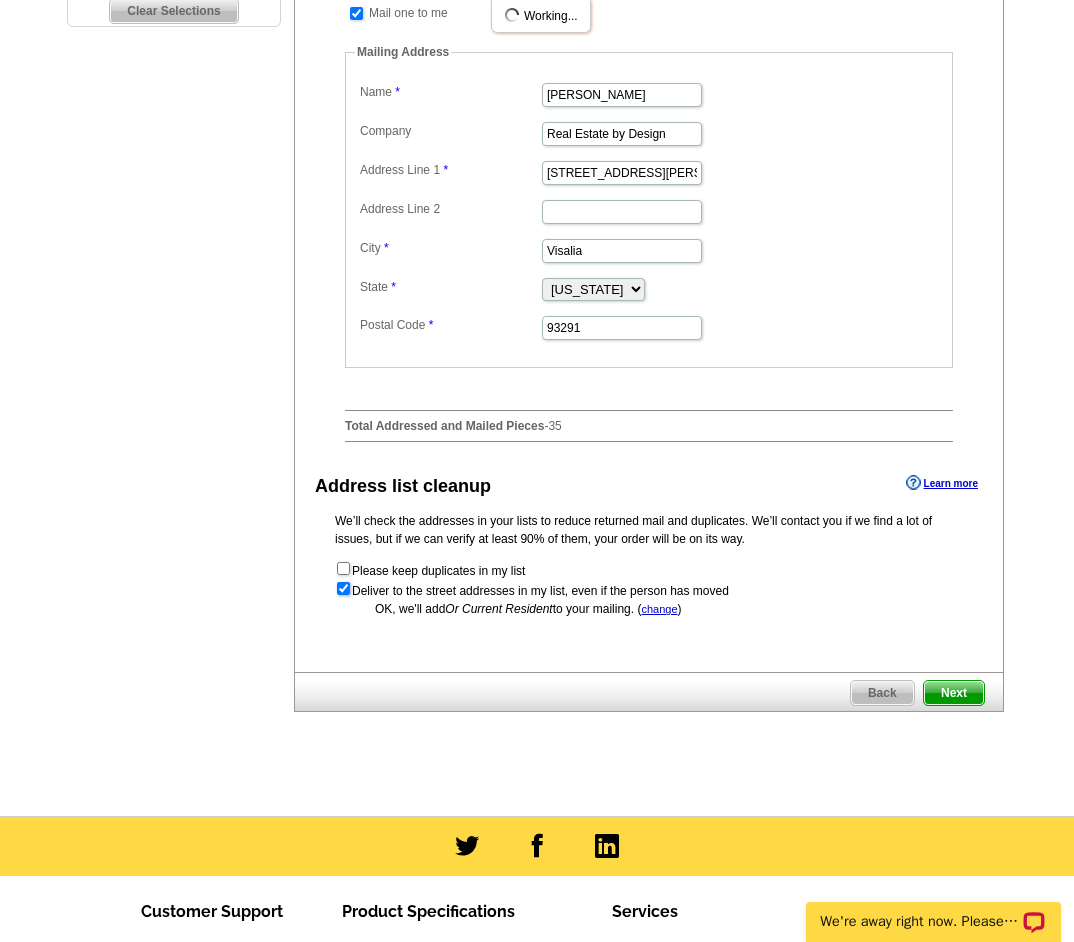 scroll, scrollTop: 0, scrollLeft: 0, axis: both 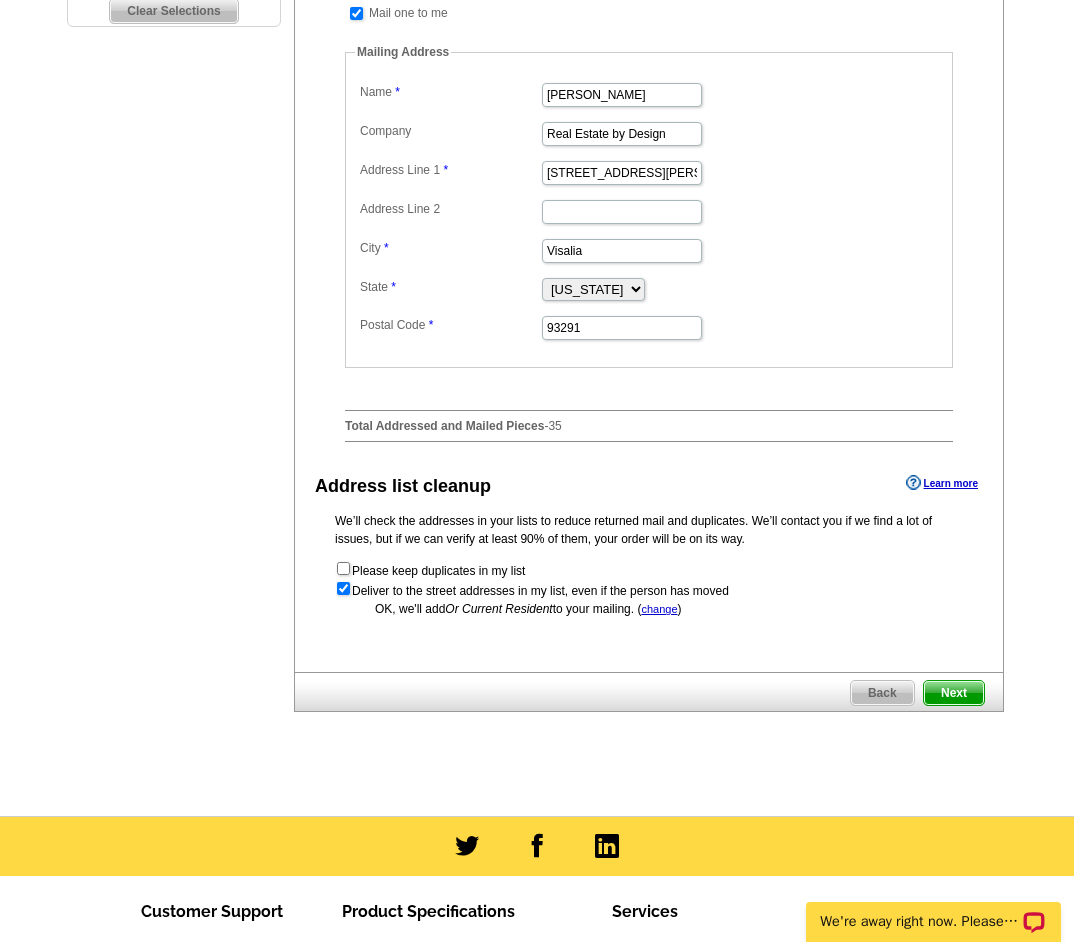 click on "Next" at bounding box center (954, 693) 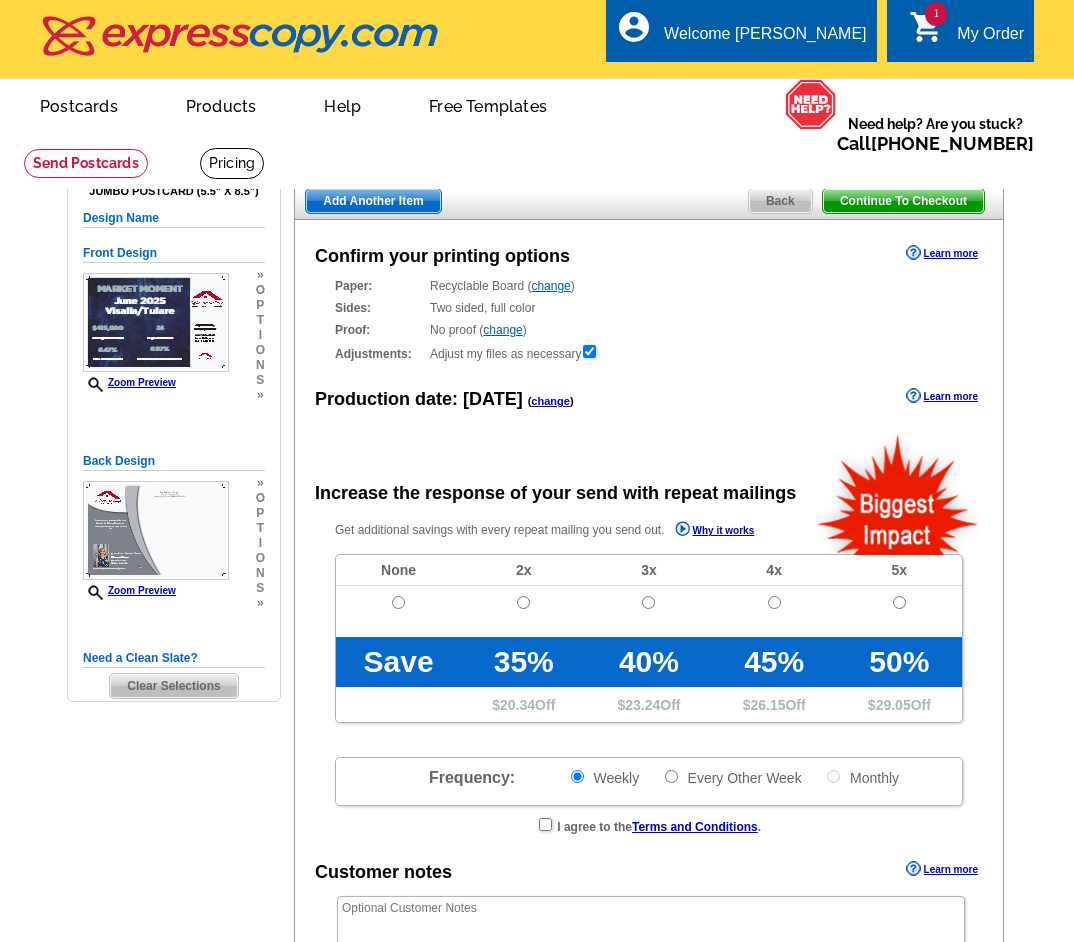 scroll, scrollTop: 0, scrollLeft: 0, axis: both 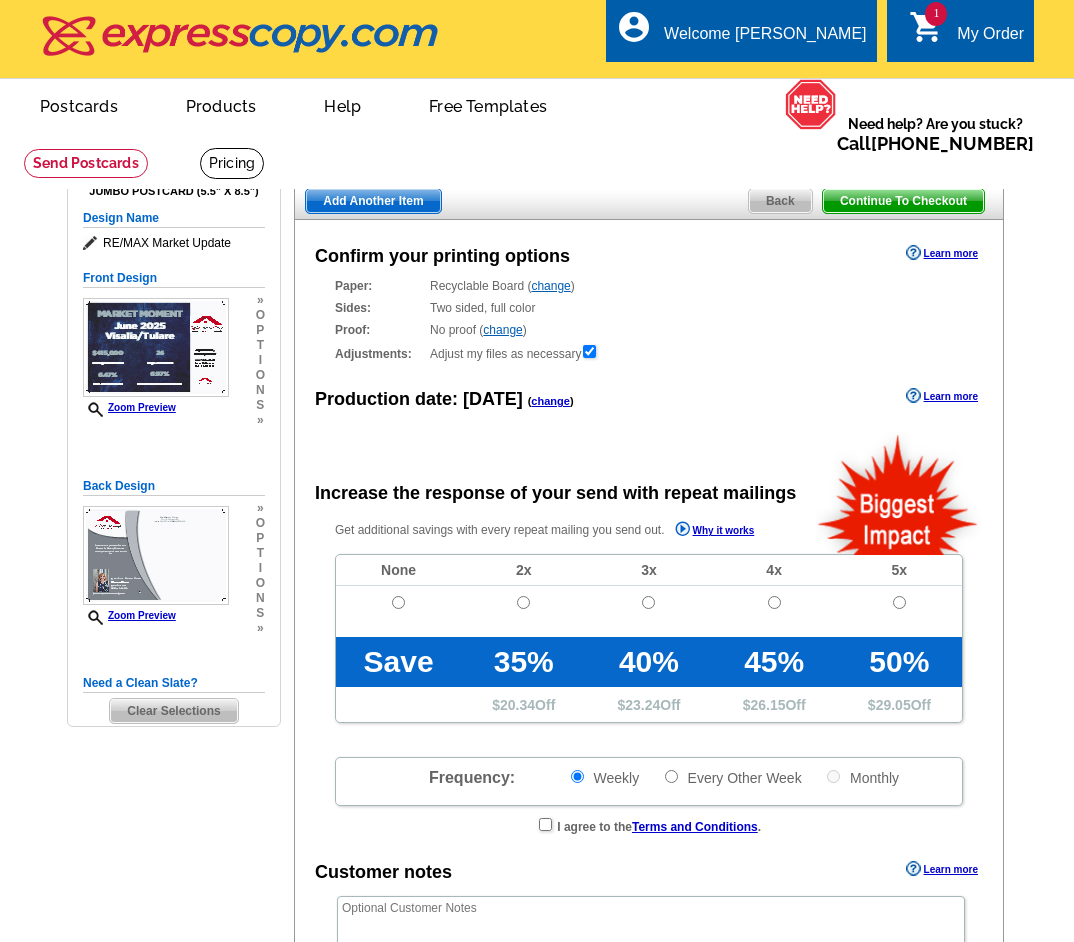 radio on "false" 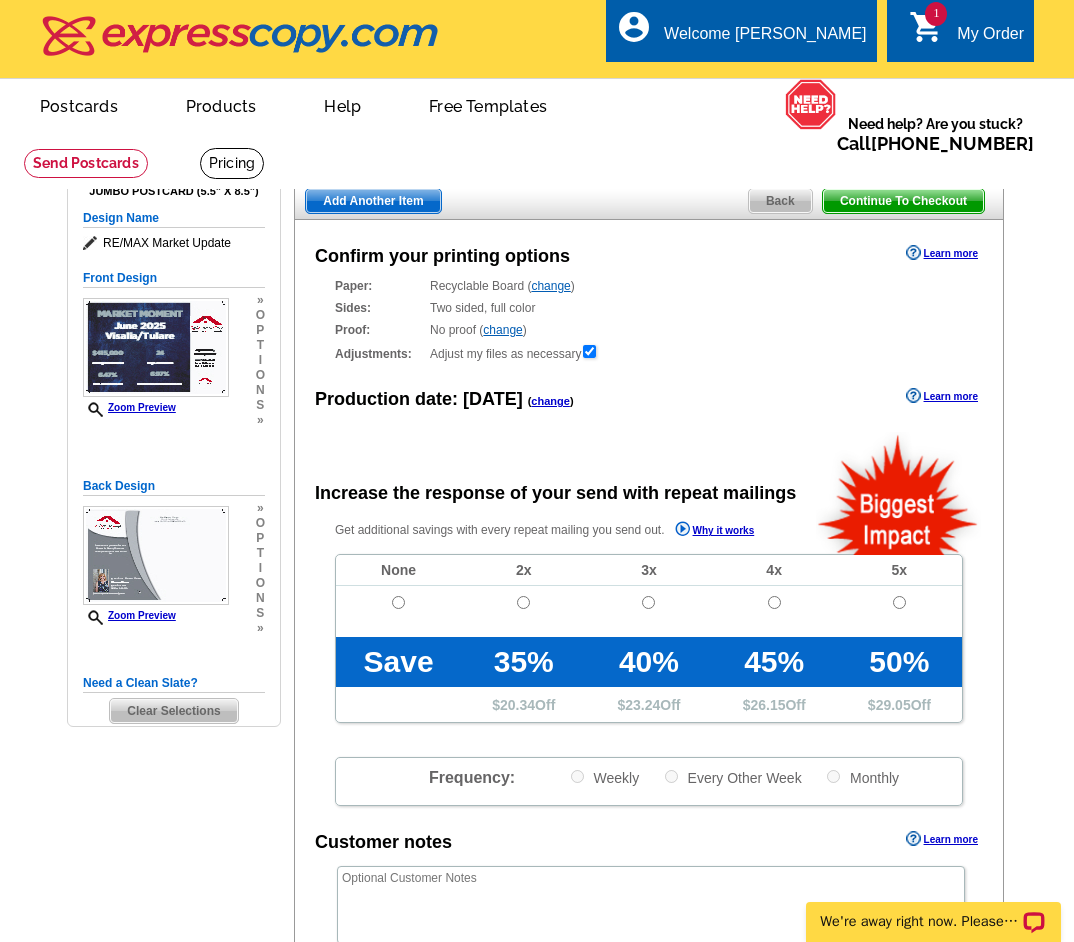 scroll, scrollTop: 0, scrollLeft: 0, axis: both 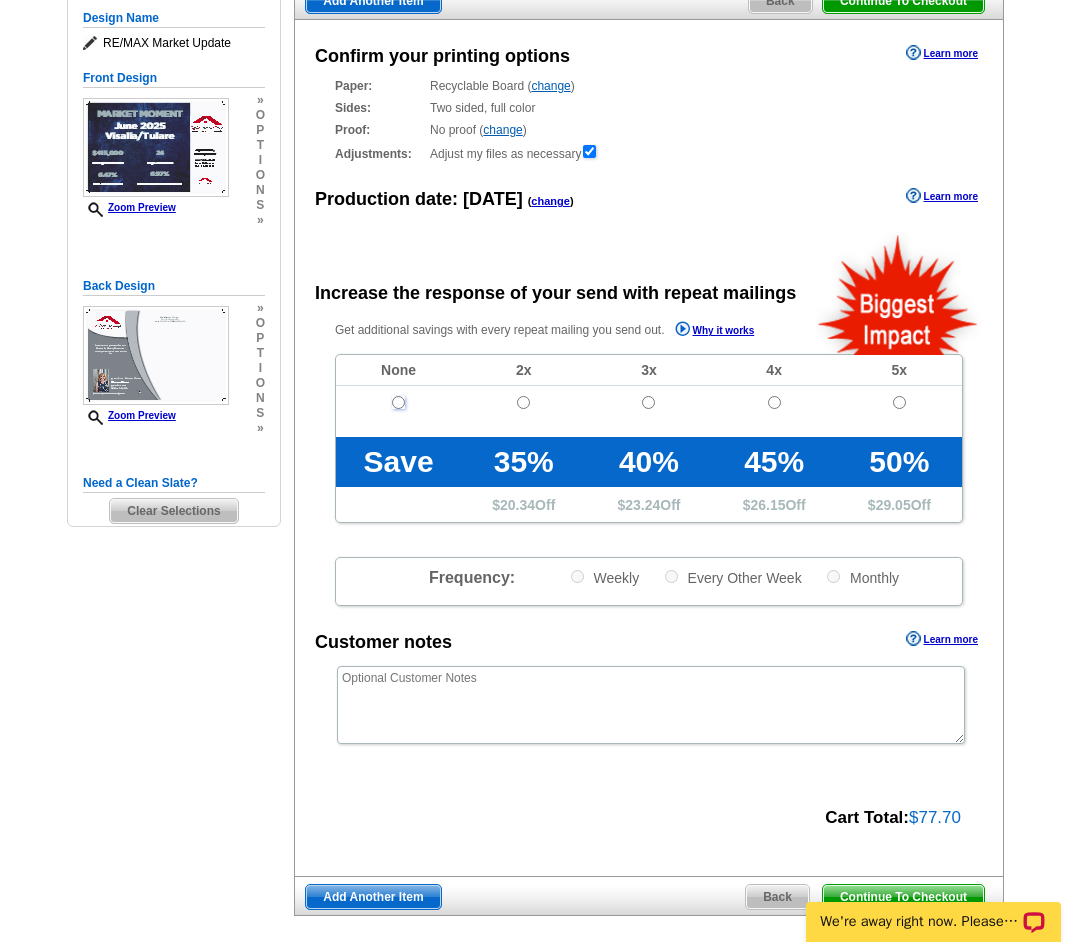 click at bounding box center (398, 402) 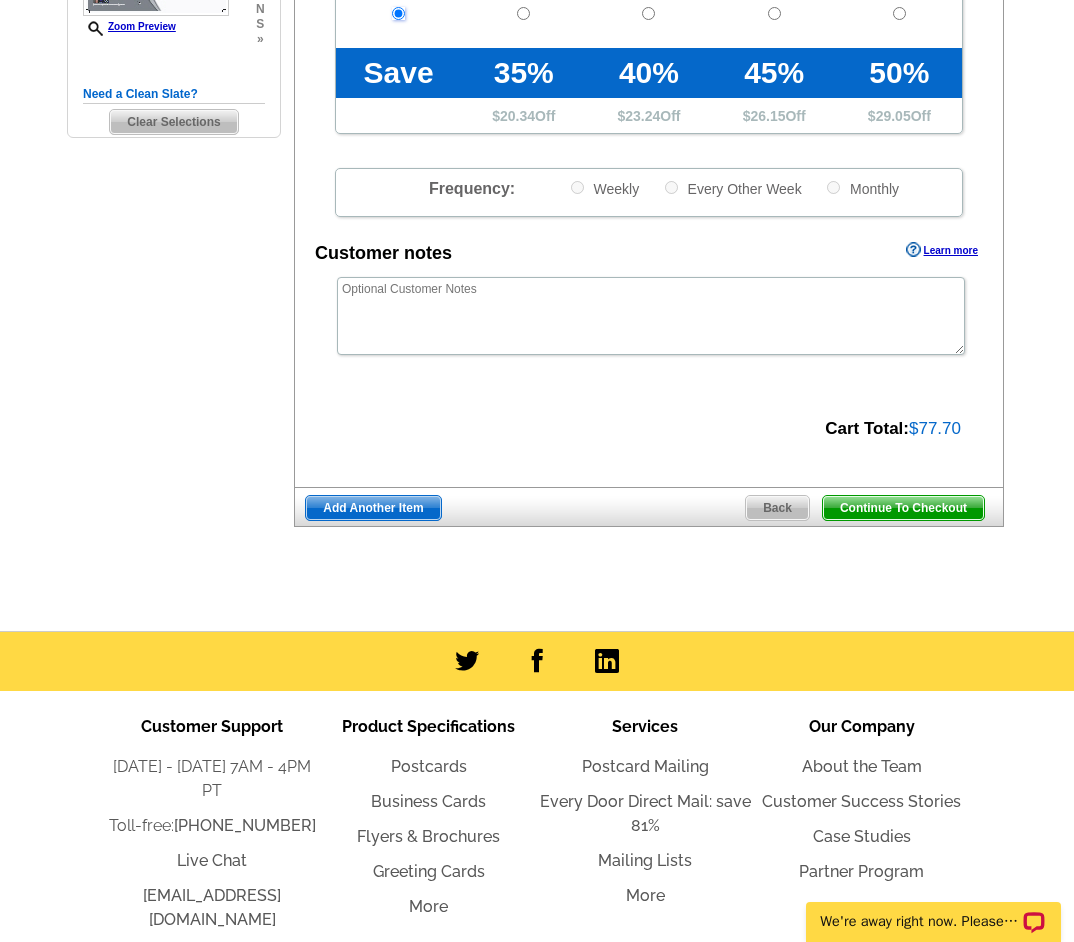scroll, scrollTop: 600, scrollLeft: 0, axis: vertical 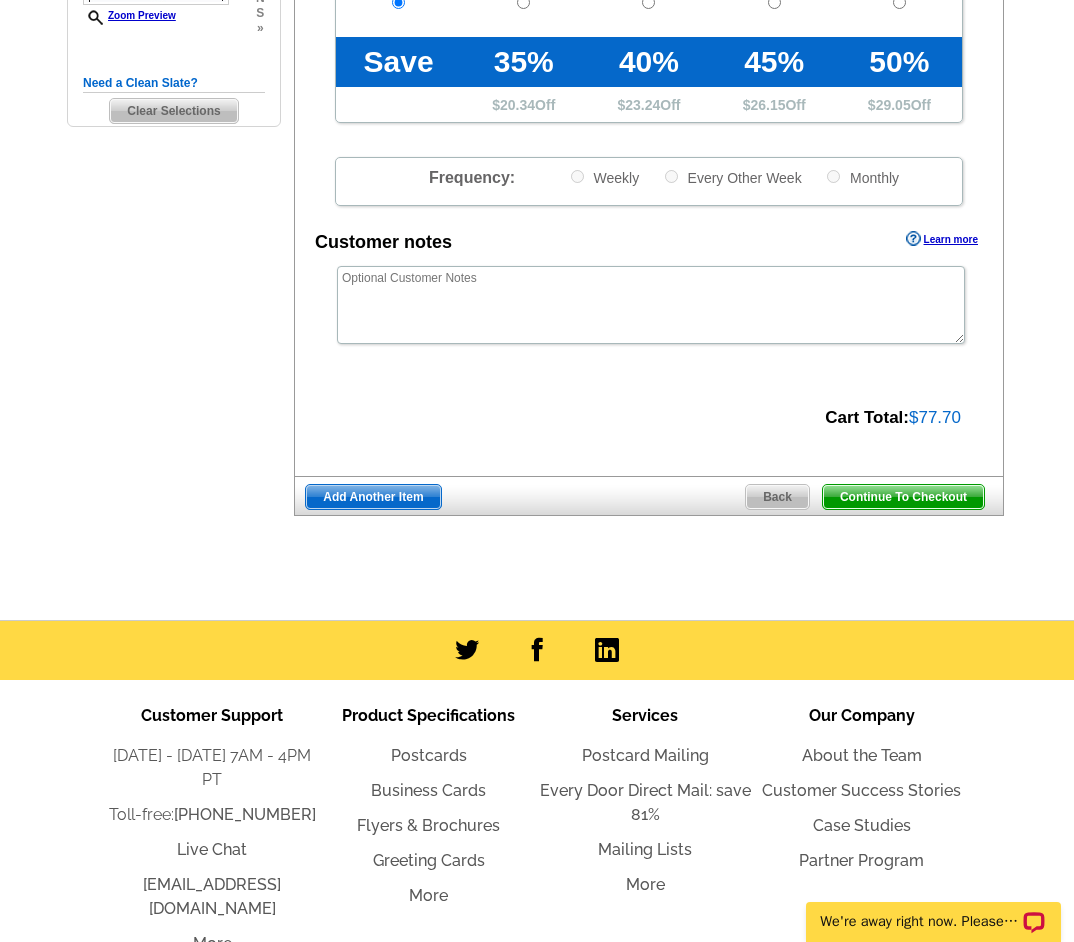 click on "Continue To Checkout" at bounding box center (903, 497) 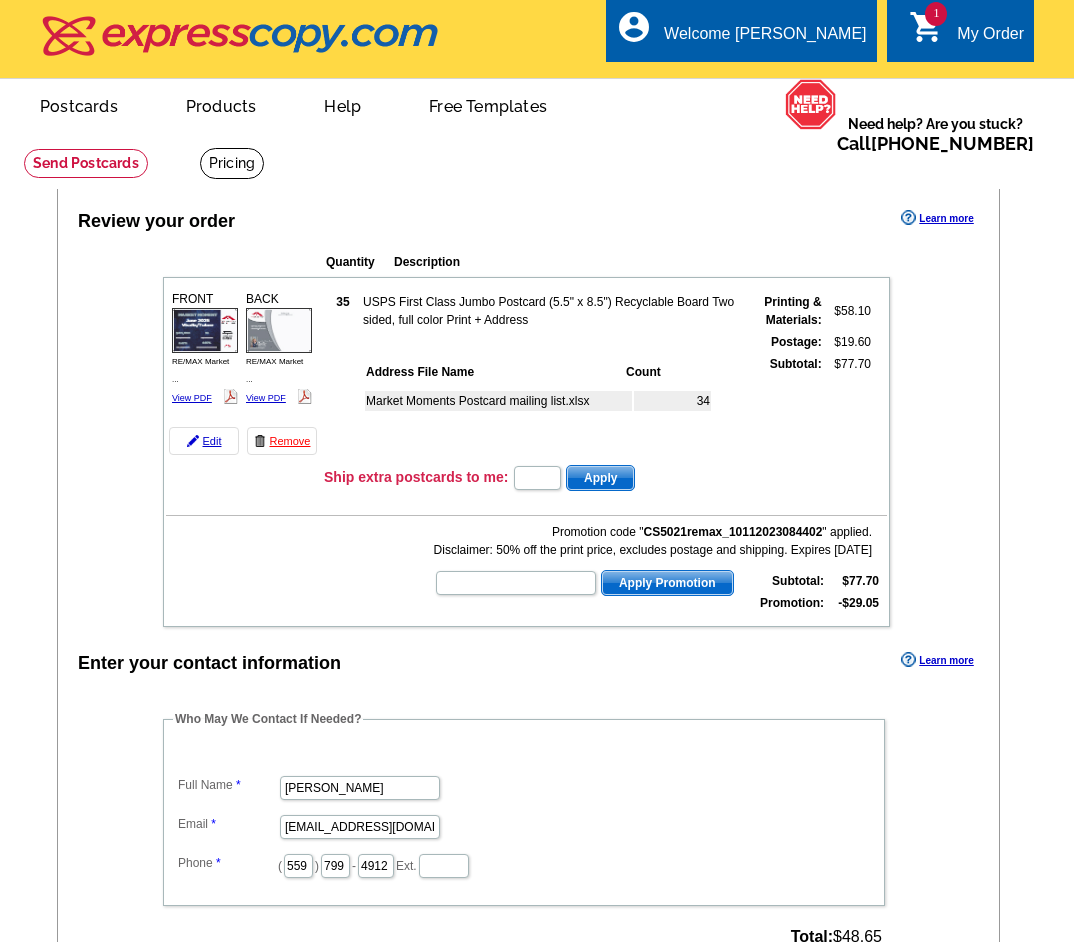 scroll, scrollTop: 0, scrollLeft: 0, axis: both 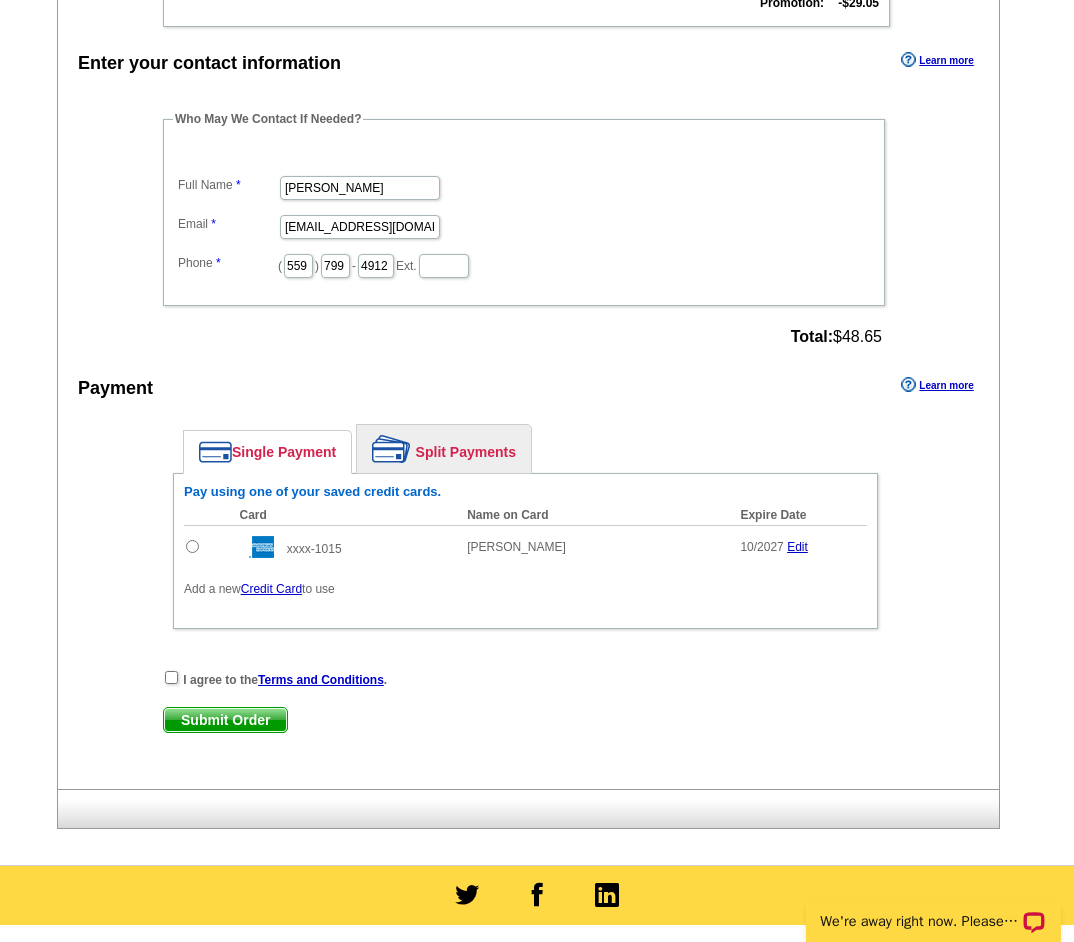 click at bounding box center [192, 546] 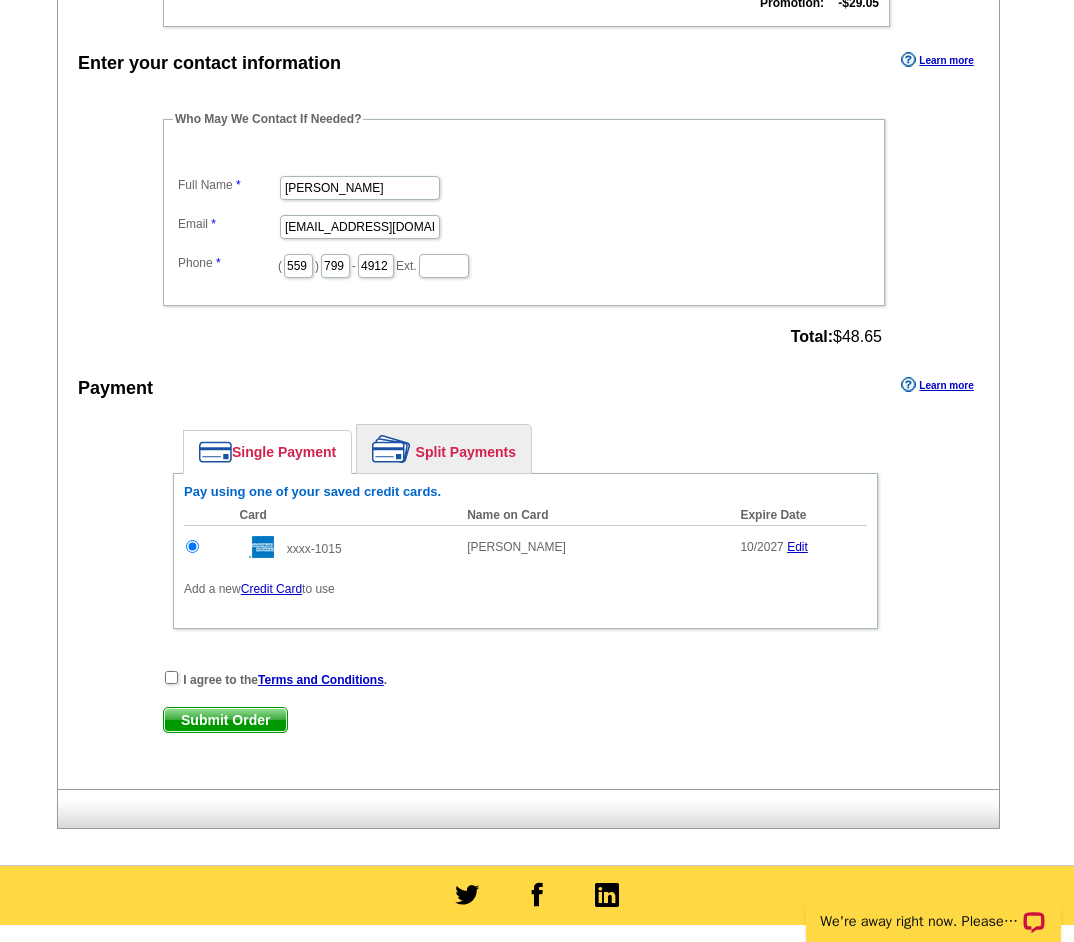 scroll, scrollTop: 0, scrollLeft: 0, axis: both 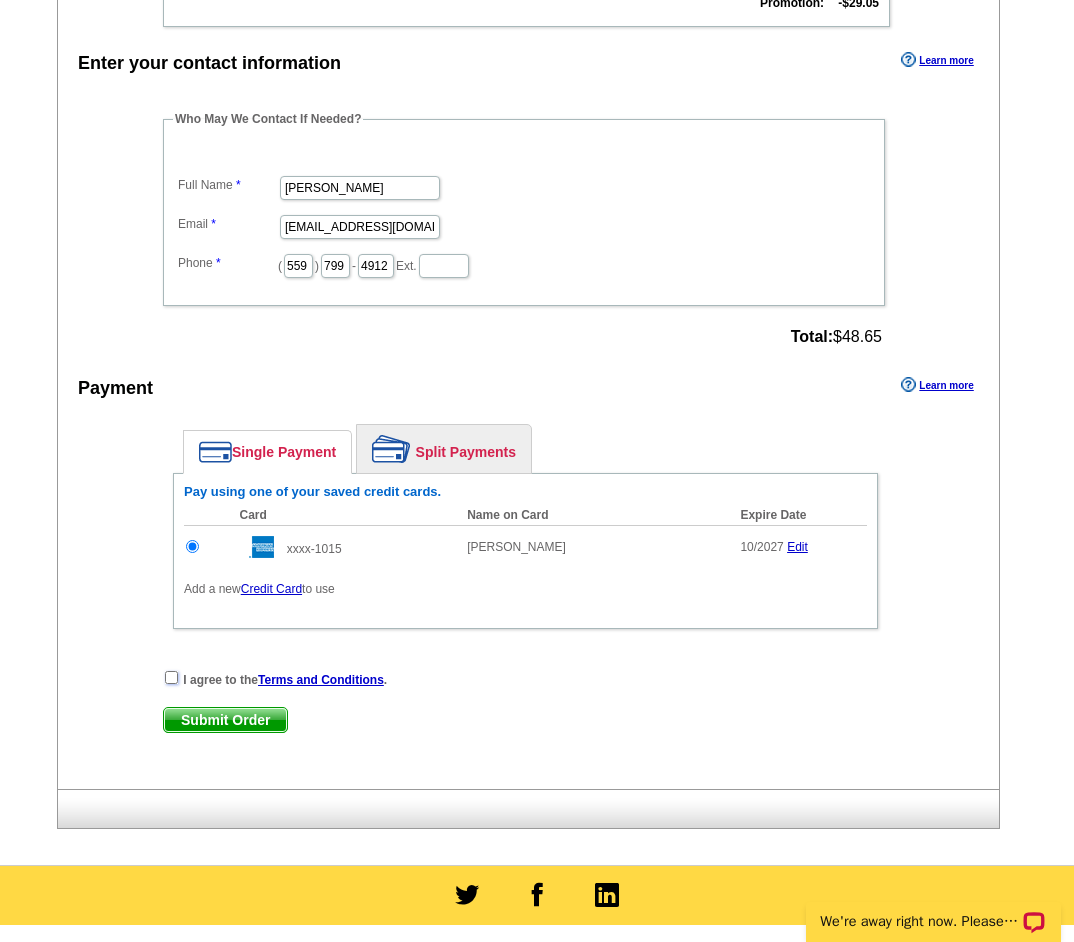 click at bounding box center (171, 677) 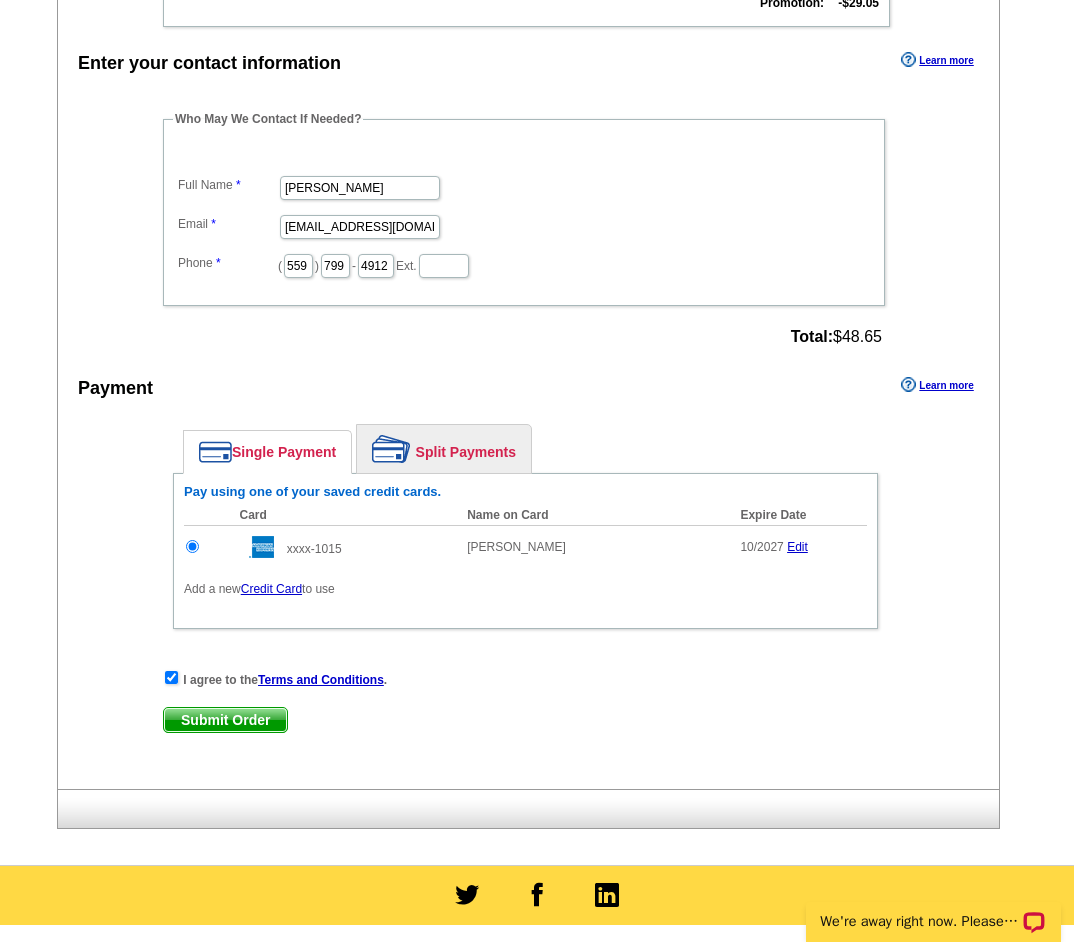 click on "Submit Order" at bounding box center [225, 720] 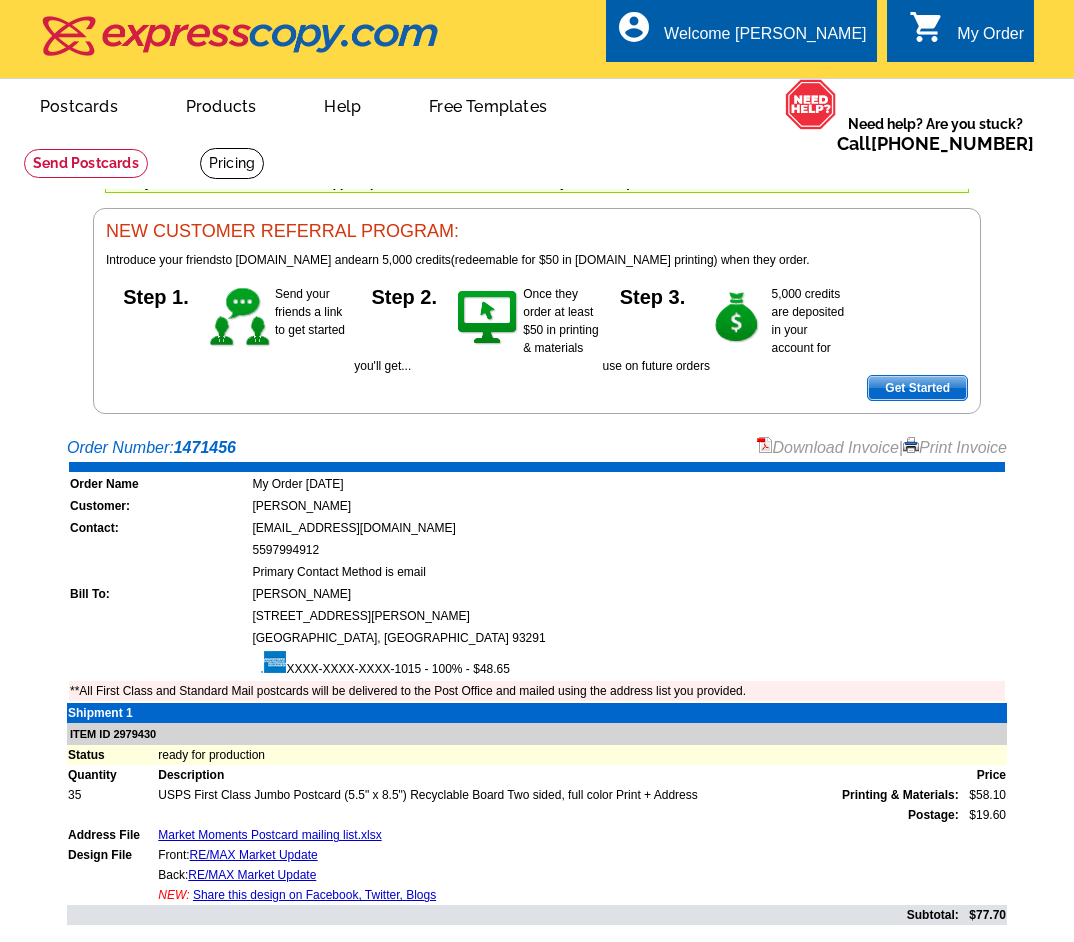 scroll, scrollTop: 0, scrollLeft: 0, axis: both 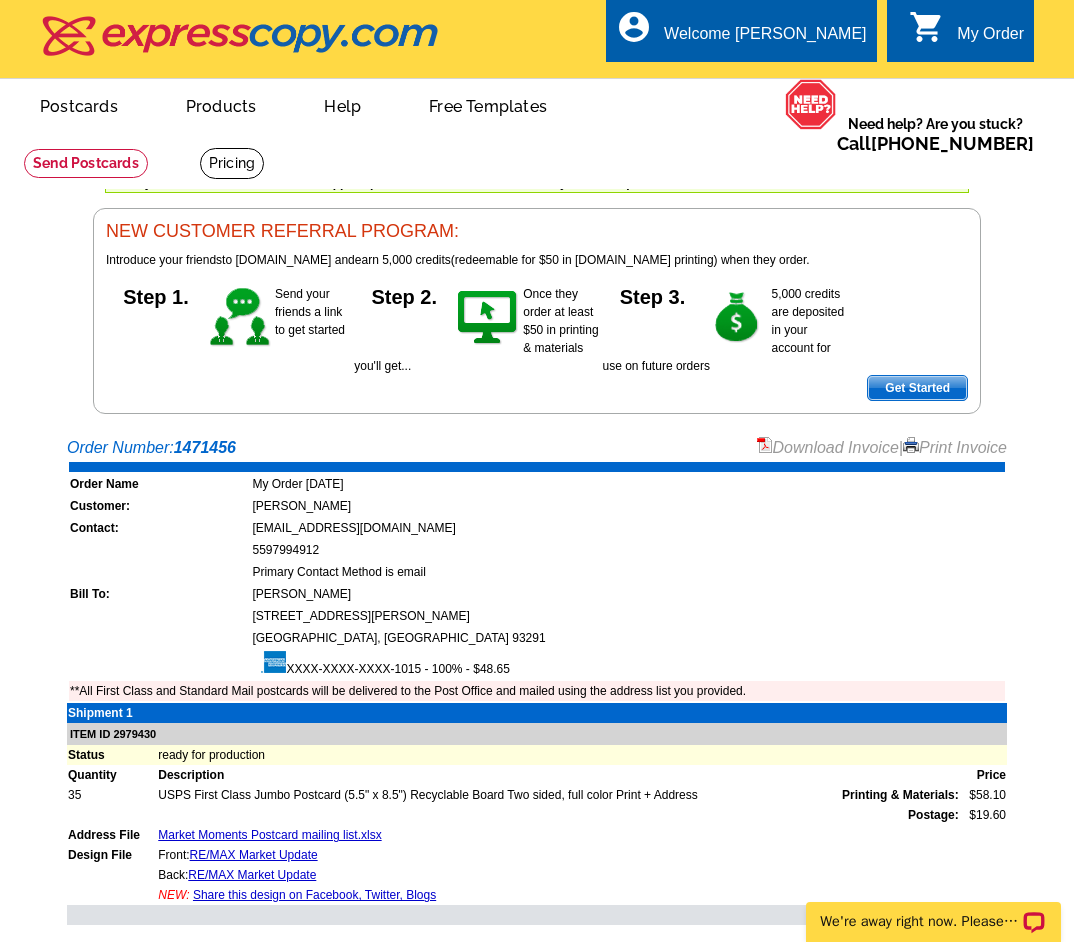 click on "Print Invoice" at bounding box center [955, 447] 